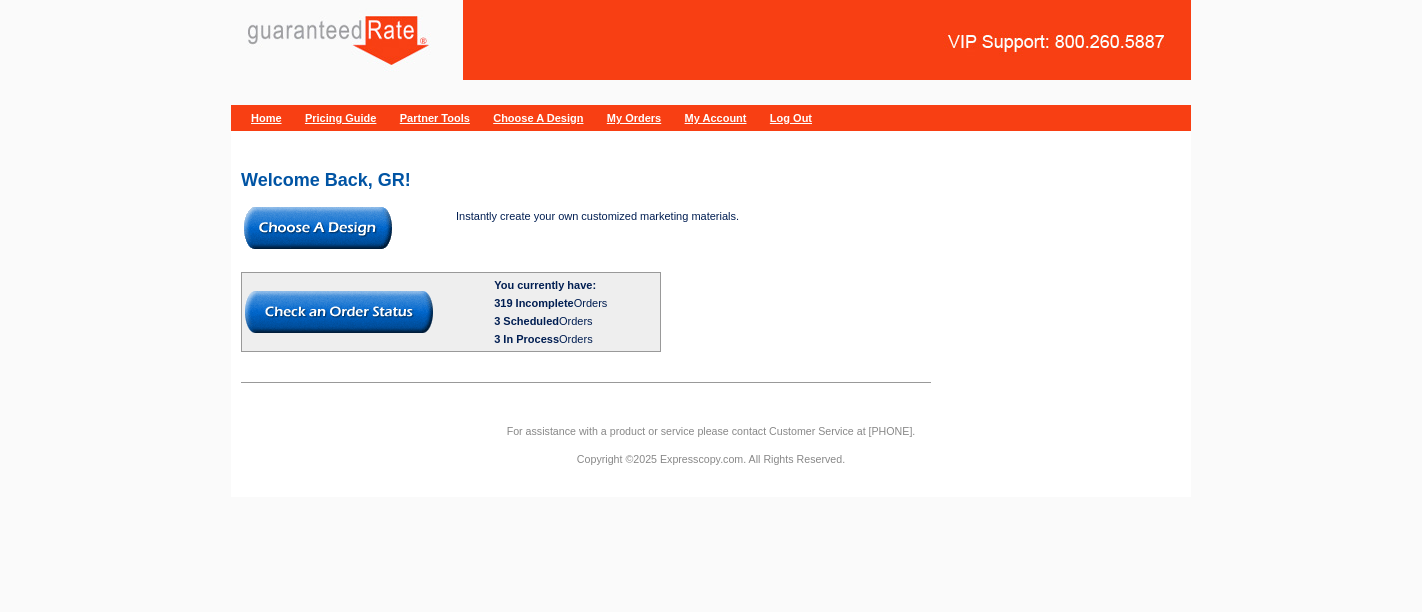 scroll, scrollTop: 0, scrollLeft: 0, axis: both 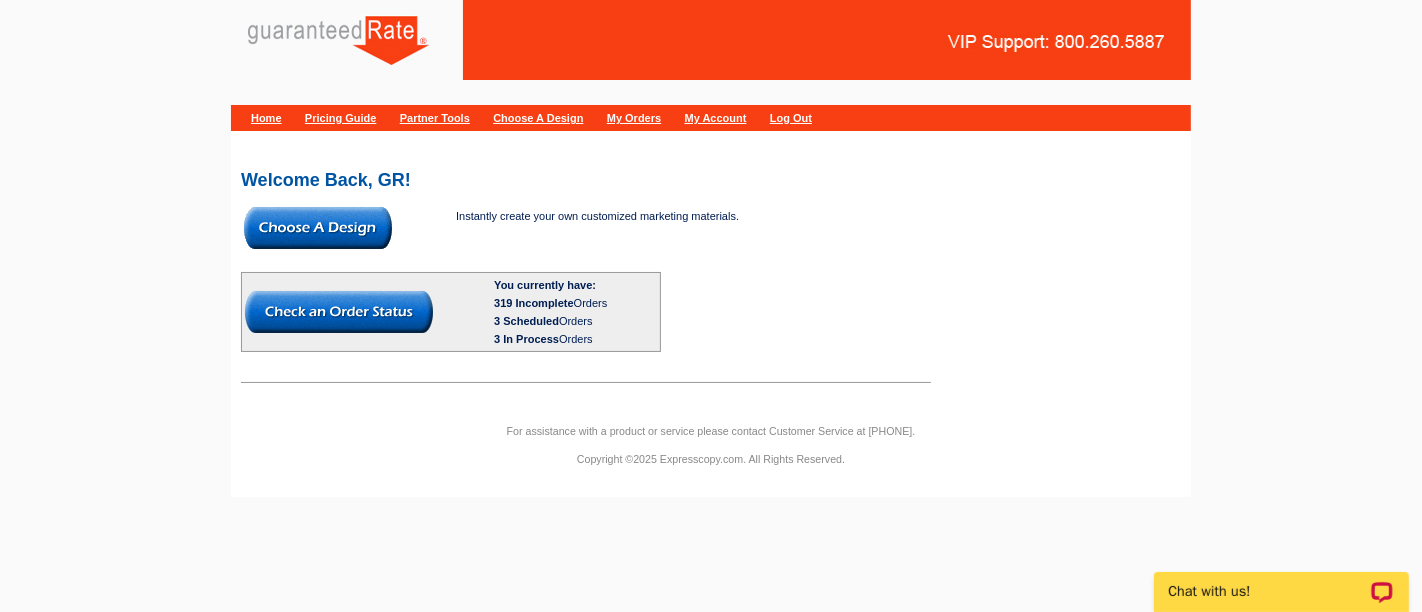 click at bounding box center [318, 228] 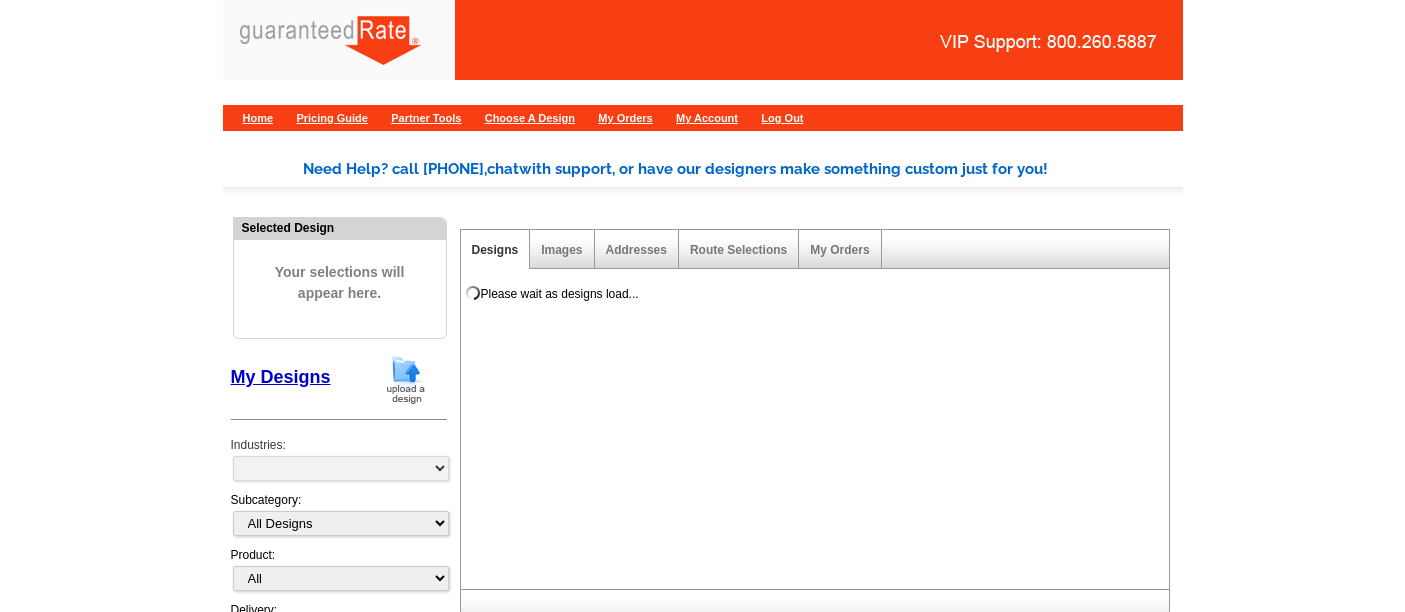 scroll, scrollTop: 0, scrollLeft: 0, axis: both 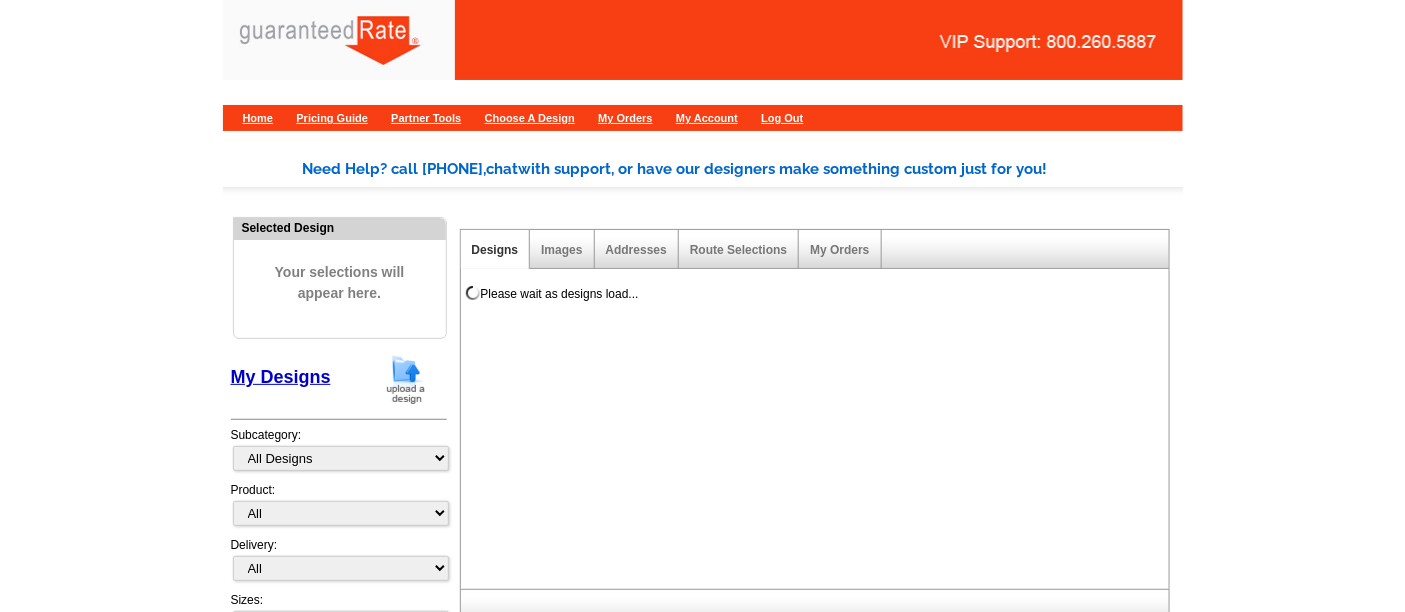 click at bounding box center (406, 379) 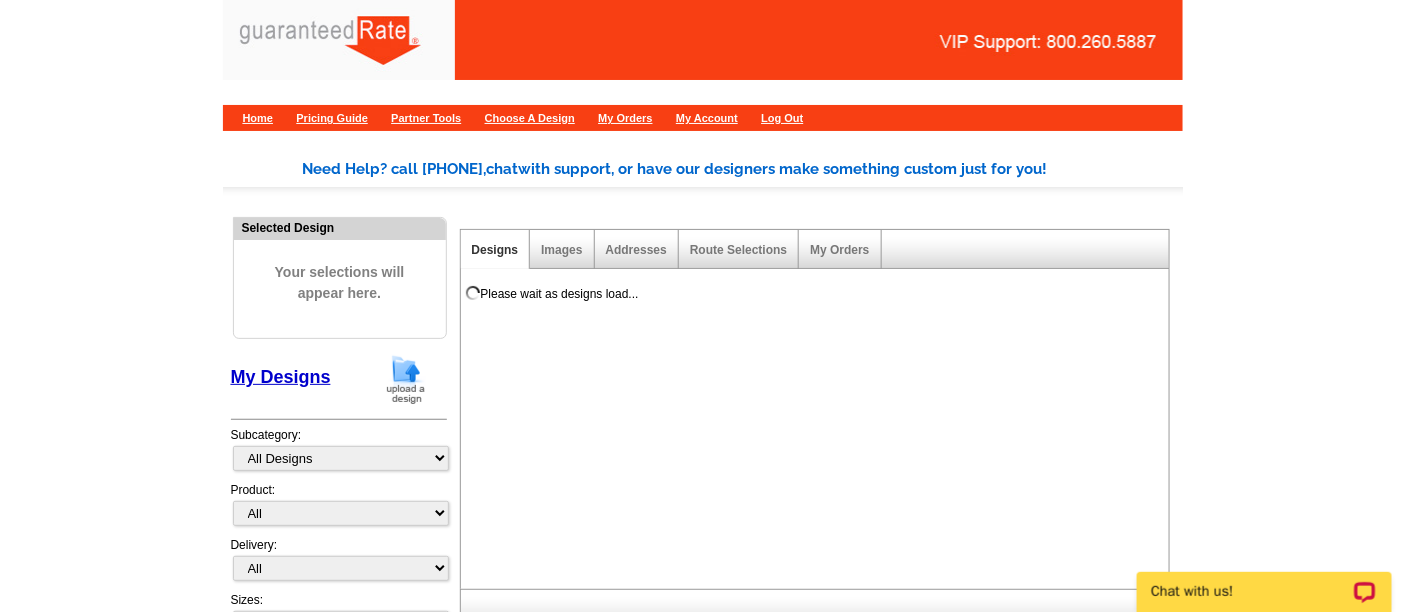 scroll, scrollTop: 0, scrollLeft: 0, axis: both 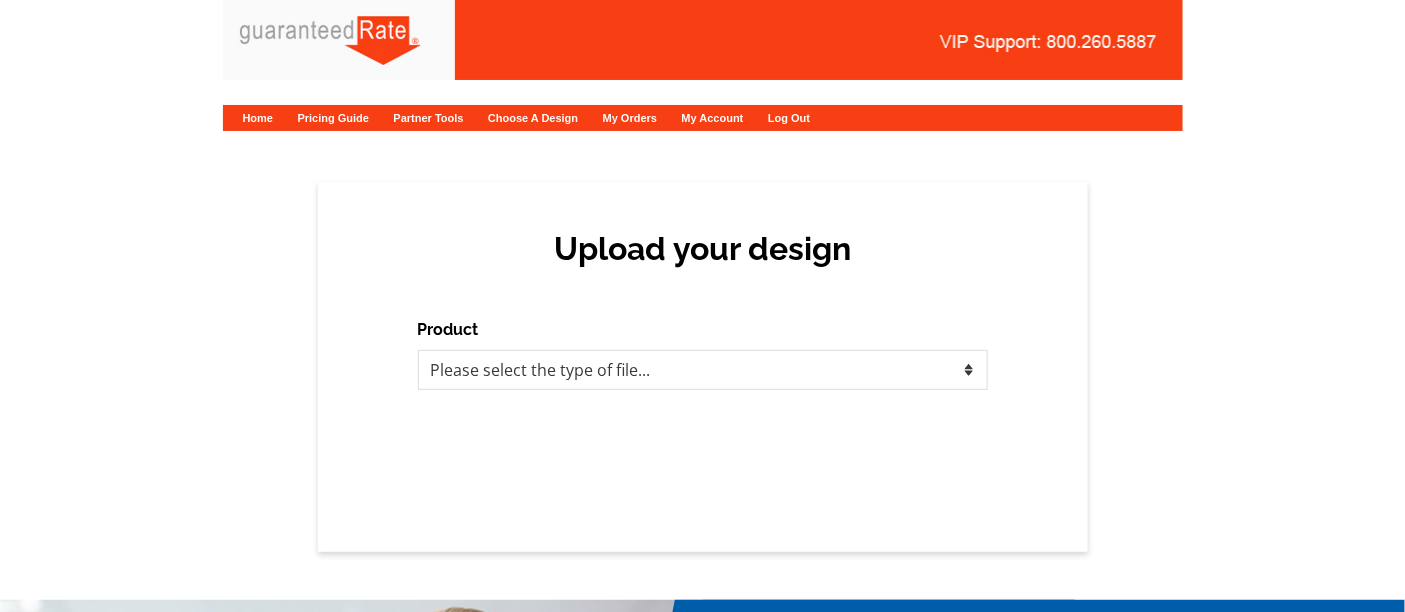 click on "Upload your design
Product
Please select the type of file...
Postcards
Calendars
Business Cards
Letters and flyers  Size Finish CHOOSE FILE" at bounding box center [703, 367] 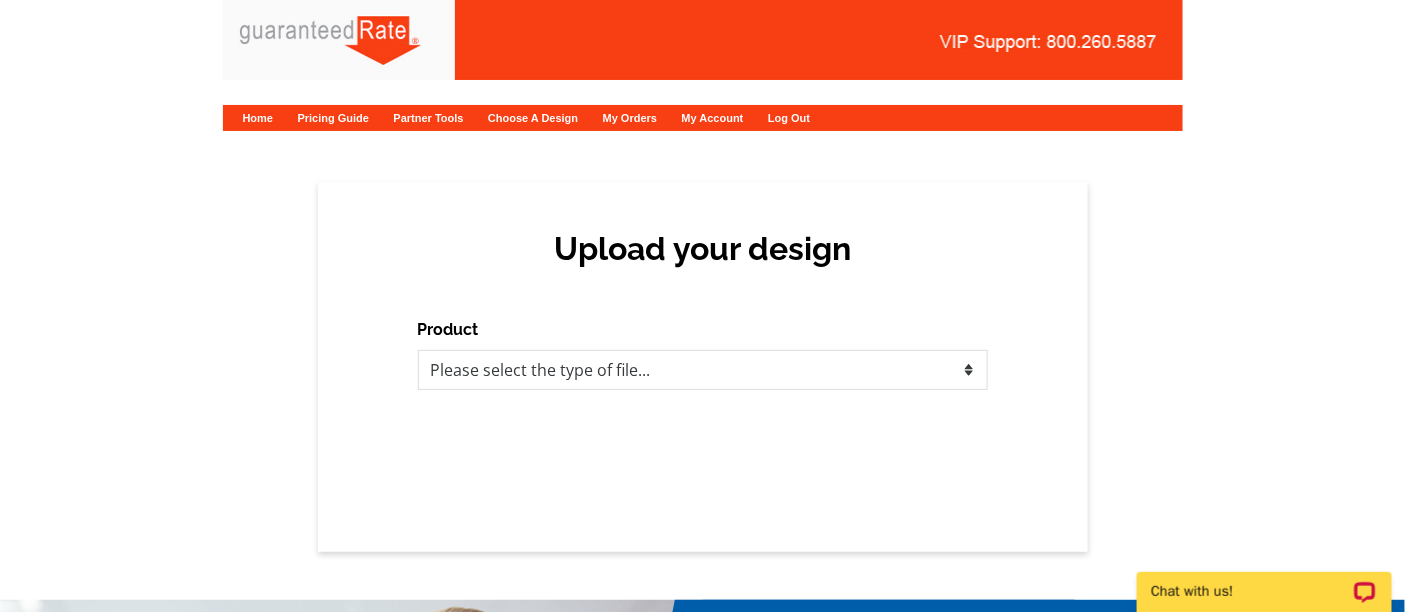 scroll, scrollTop: 0, scrollLeft: 0, axis: both 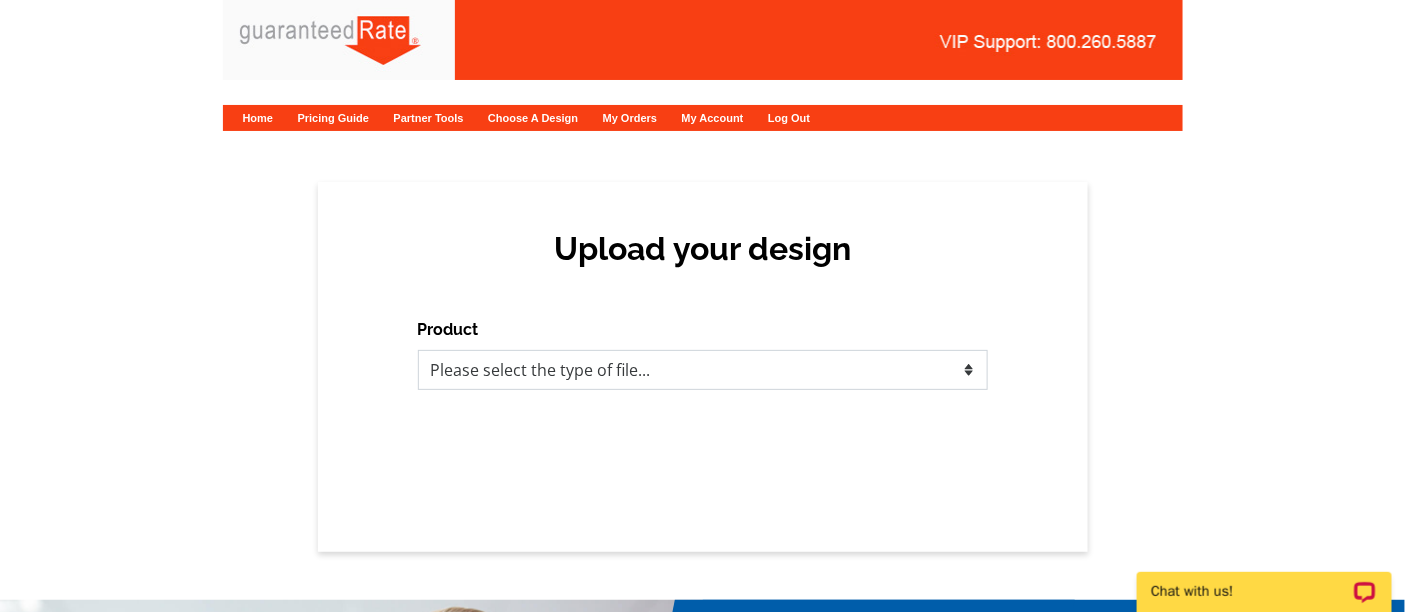 click on "Please select the type of file...
Postcards
Calendars
Business Cards
Letters and flyers
Greeting Cards" at bounding box center (703, 370) 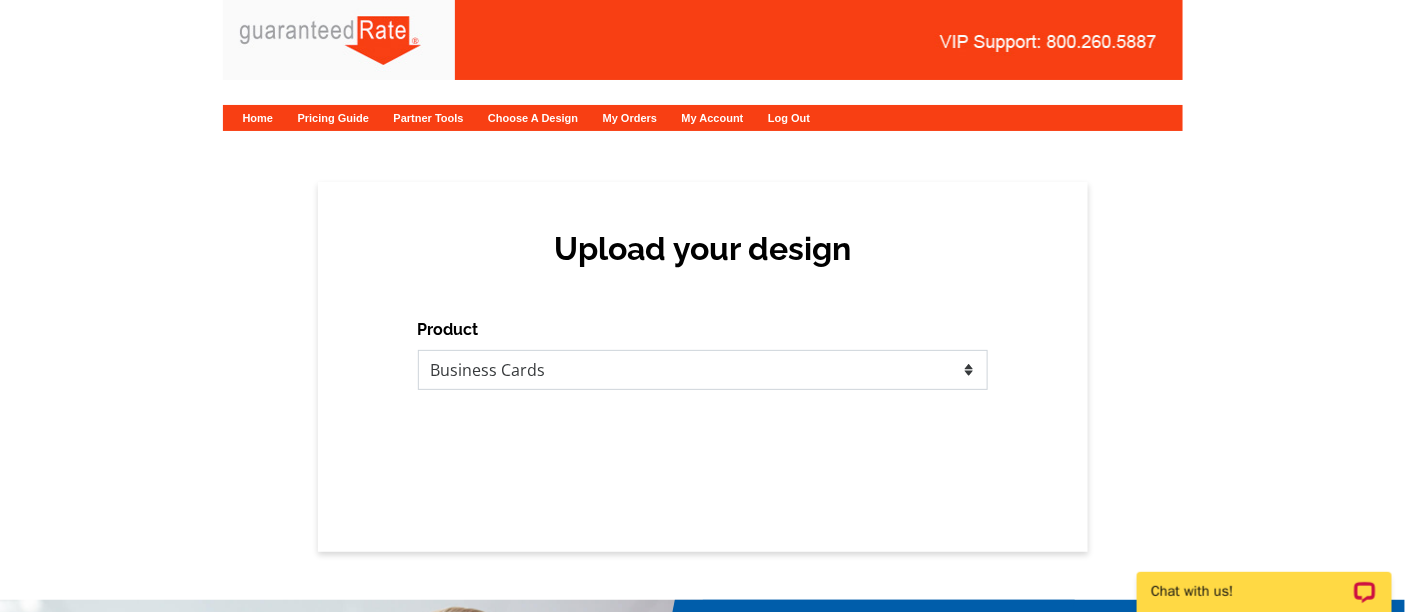 click on "Please select the type of file...
Postcards
Calendars
Business Cards
Letters and flyers
Greeting Cards" at bounding box center (703, 370) 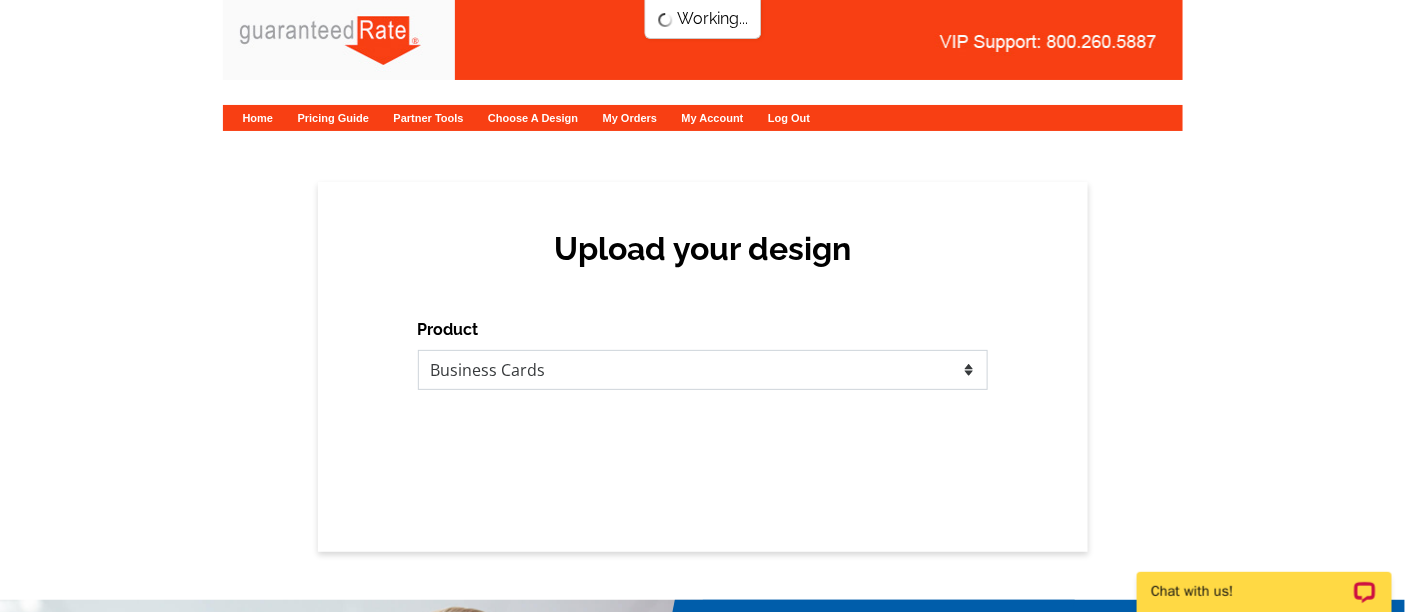 scroll, scrollTop: 0, scrollLeft: 0, axis: both 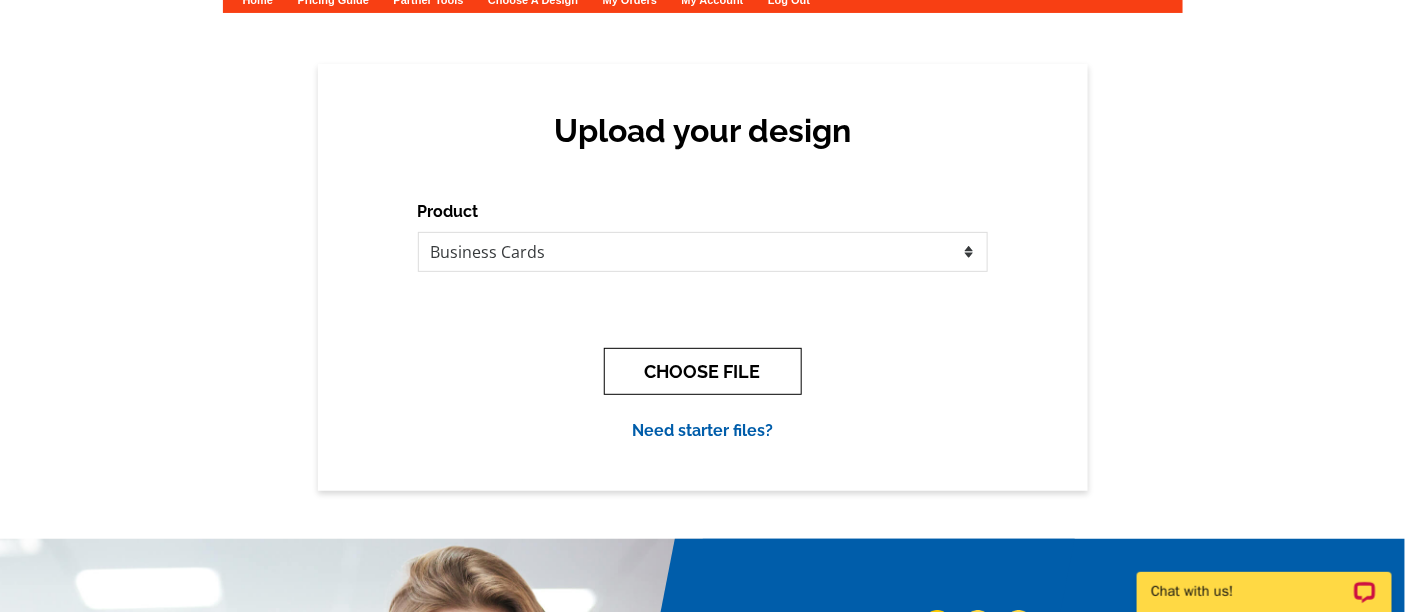 click on "CHOOSE FILE" at bounding box center [703, 371] 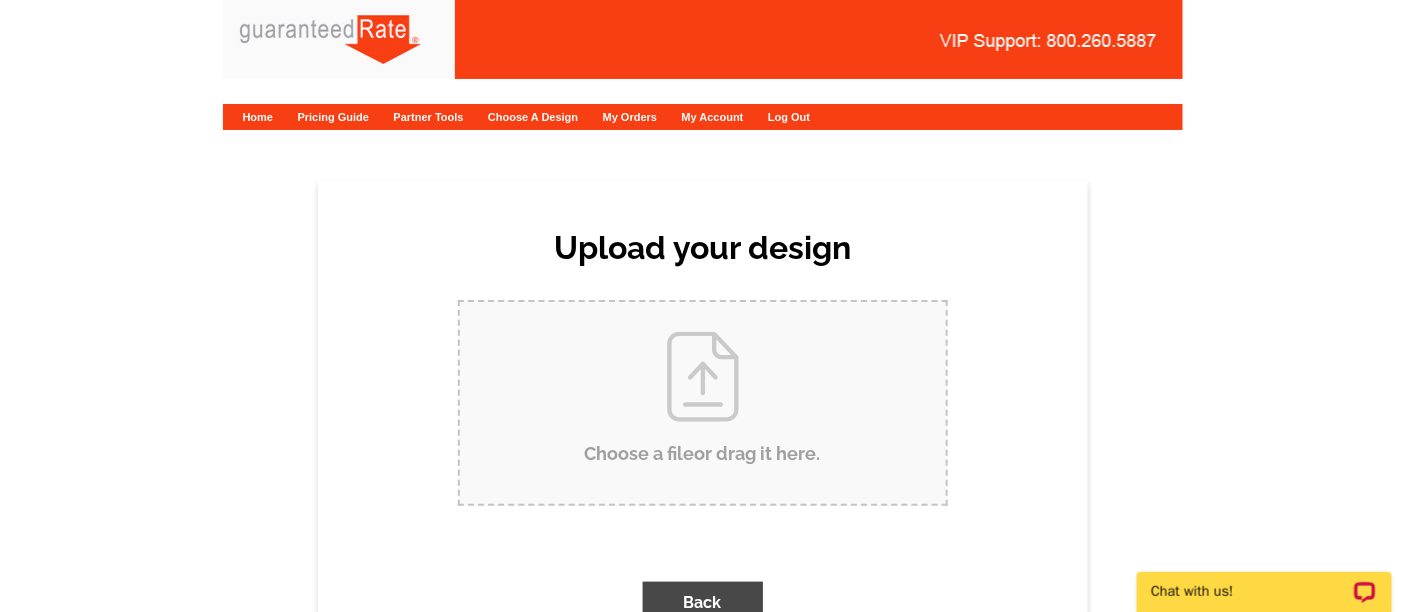 scroll, scrollTop: 0, scrollLeft: 0, axis: both 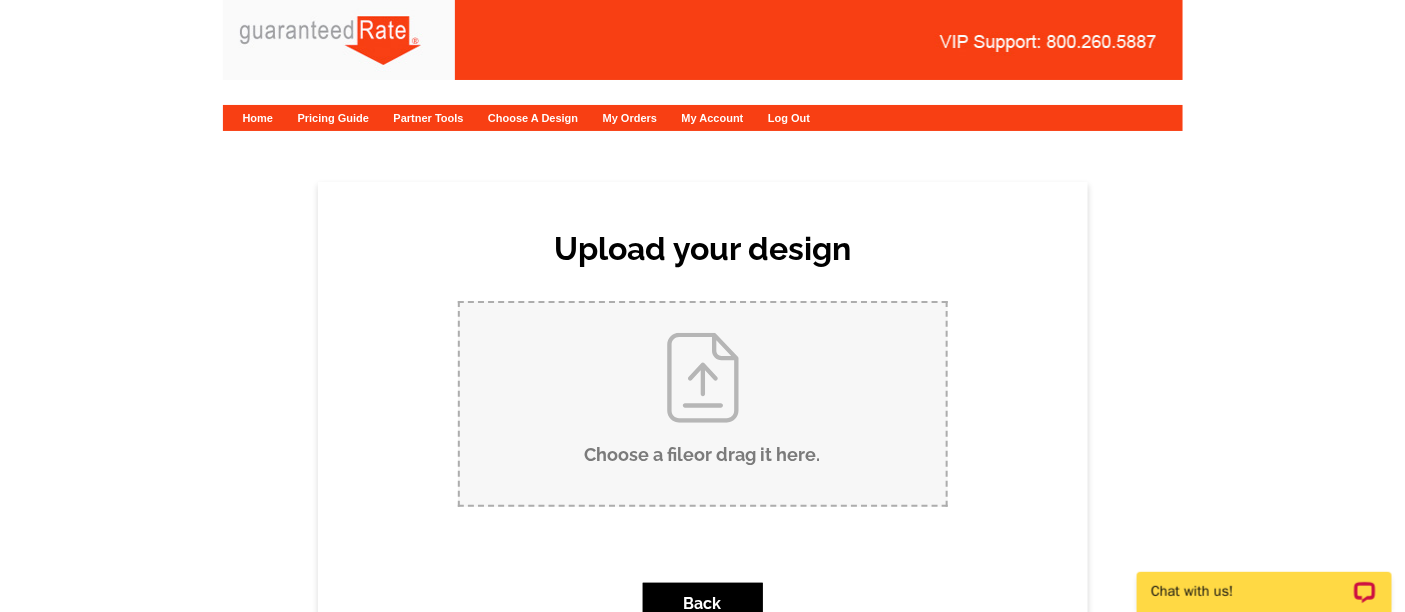 click on "Choose a file  or drag it here ." at bounding box center [703, 404] 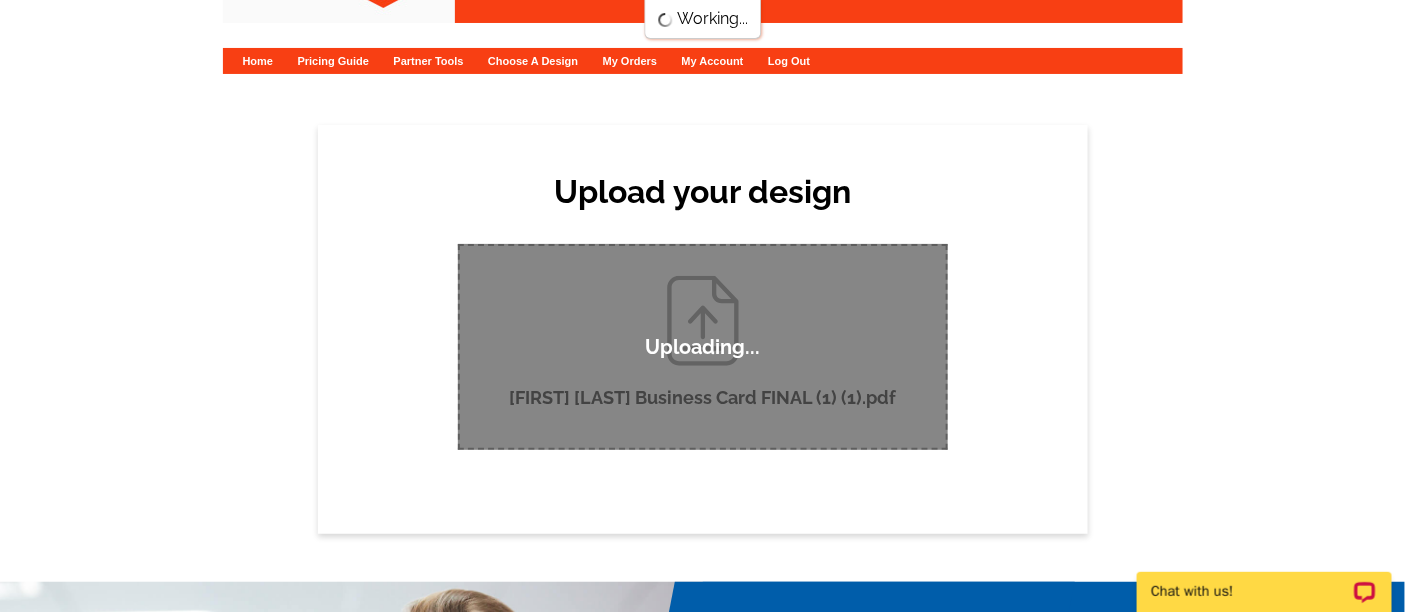scroll, scrollTop: 68, scrollLeft: 0, axis: vertical 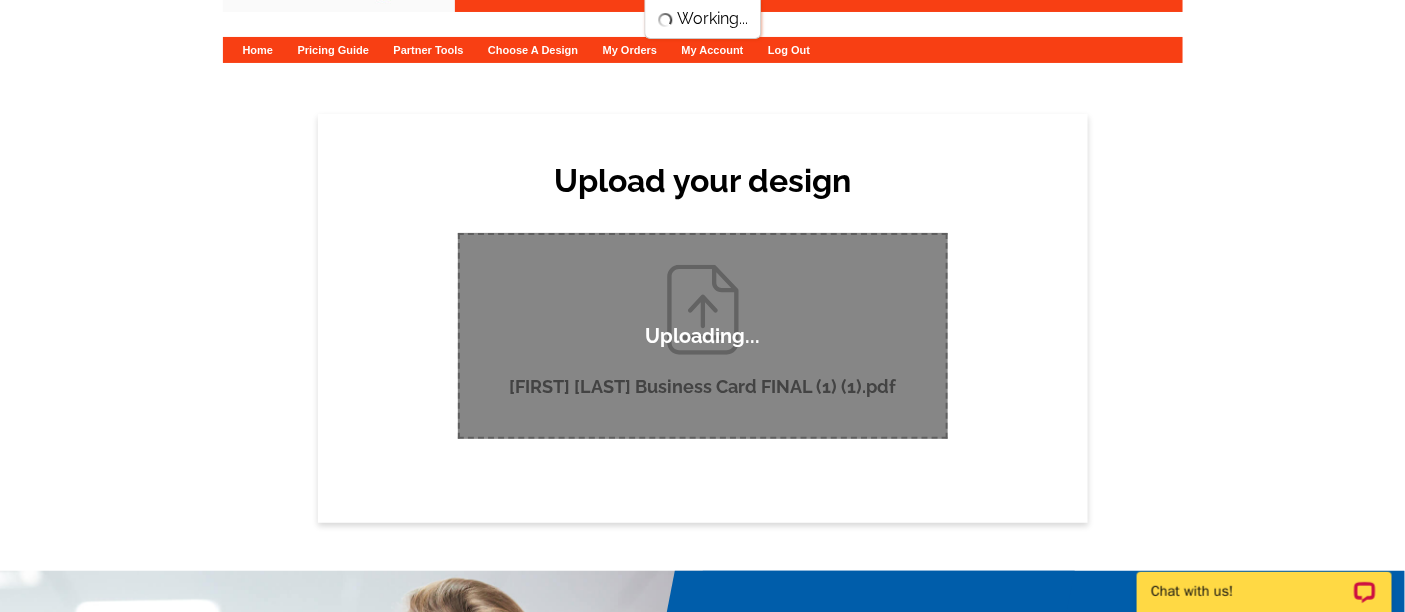 type 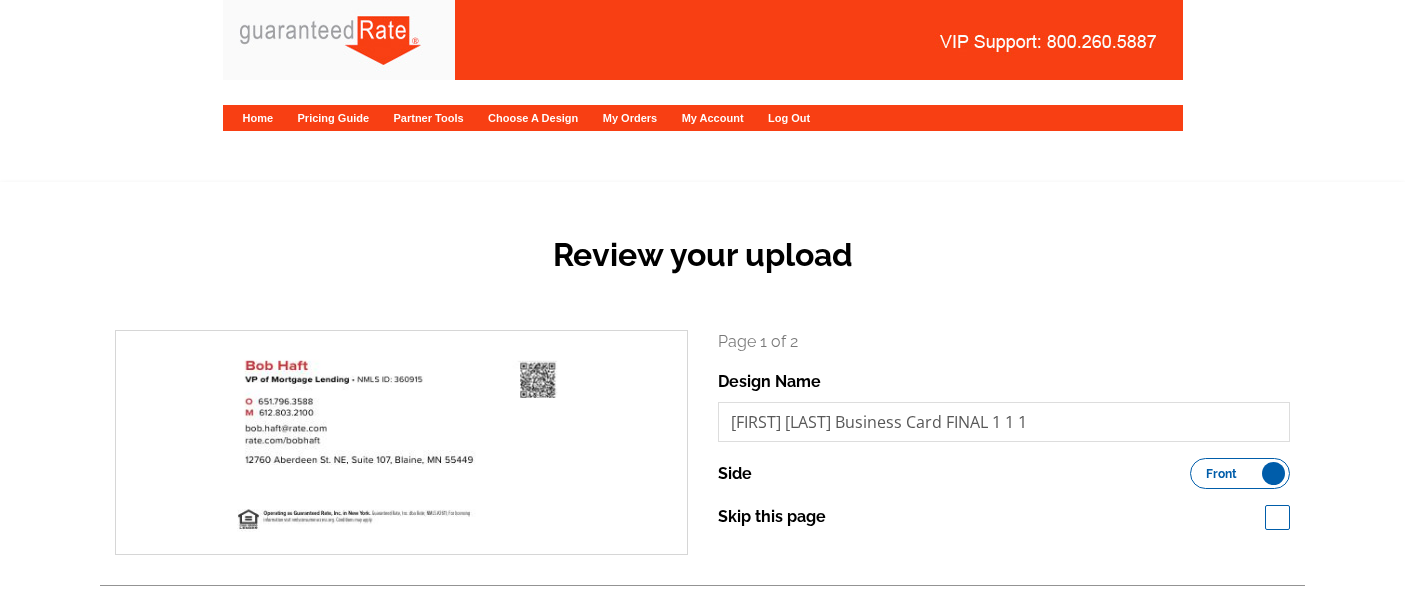 scroll, scrollTop: 0, scrollLeft: 0, axis: both 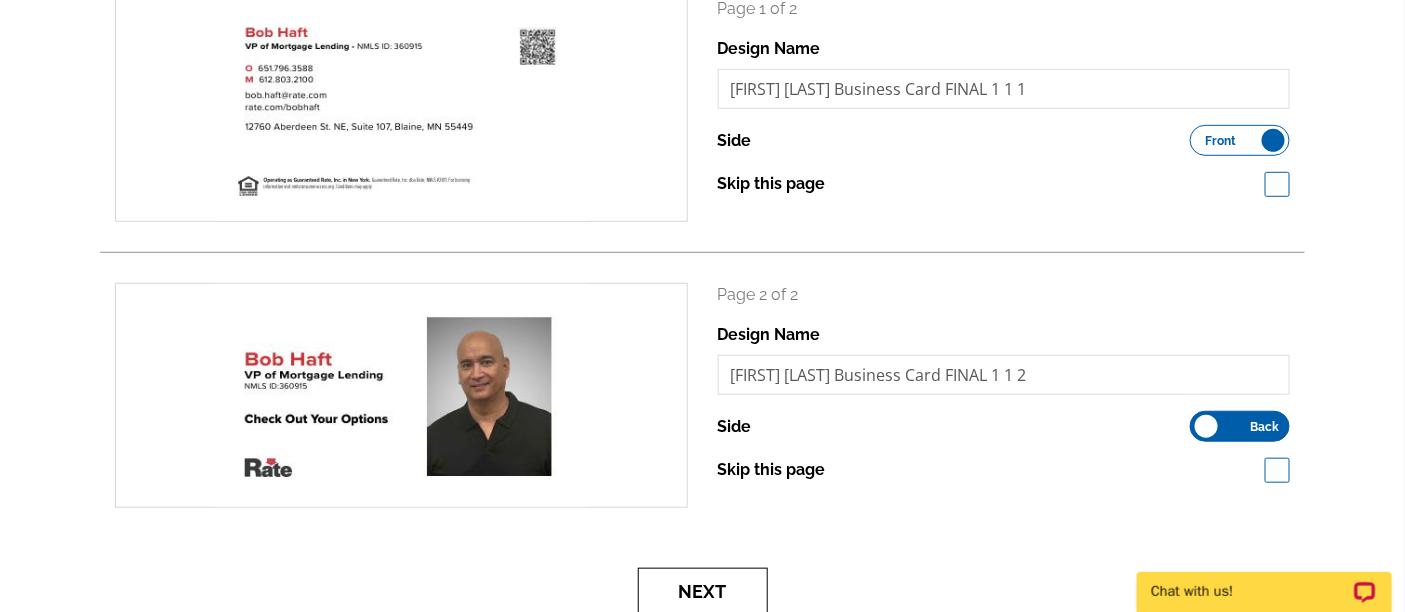 click on "Next" at bounding box center [703, 591] 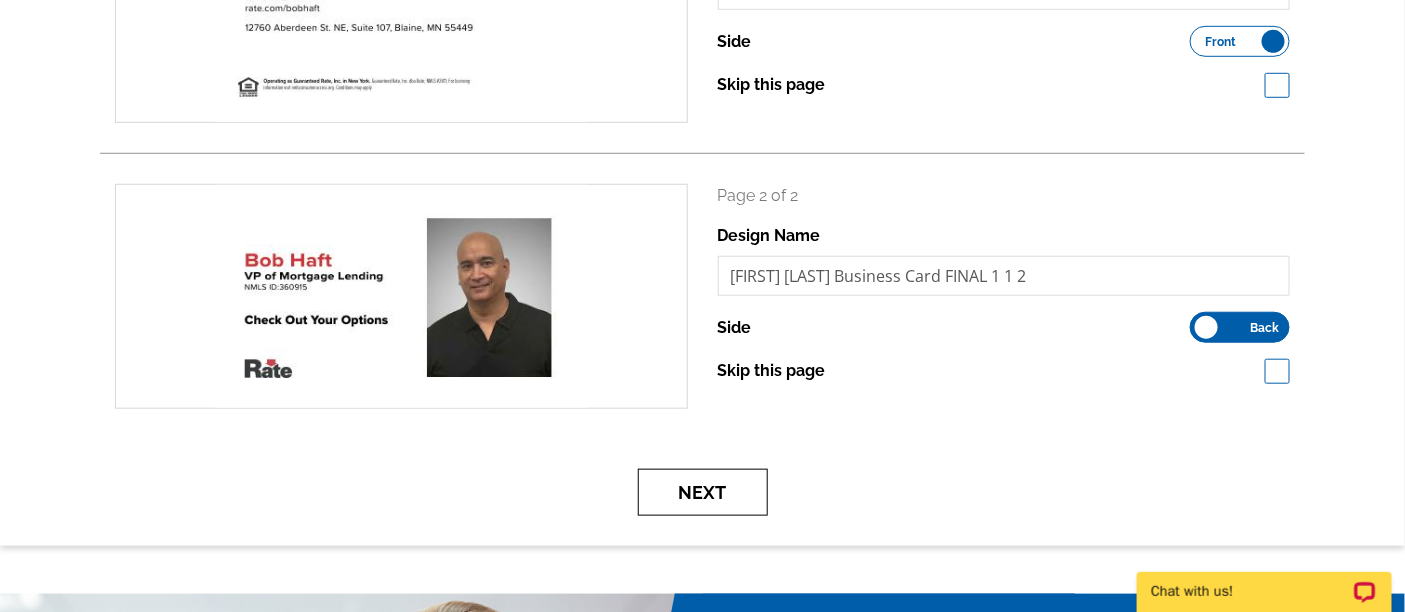 scroll, scrollTop: 666, scrollLeft: 0, axis: vertical 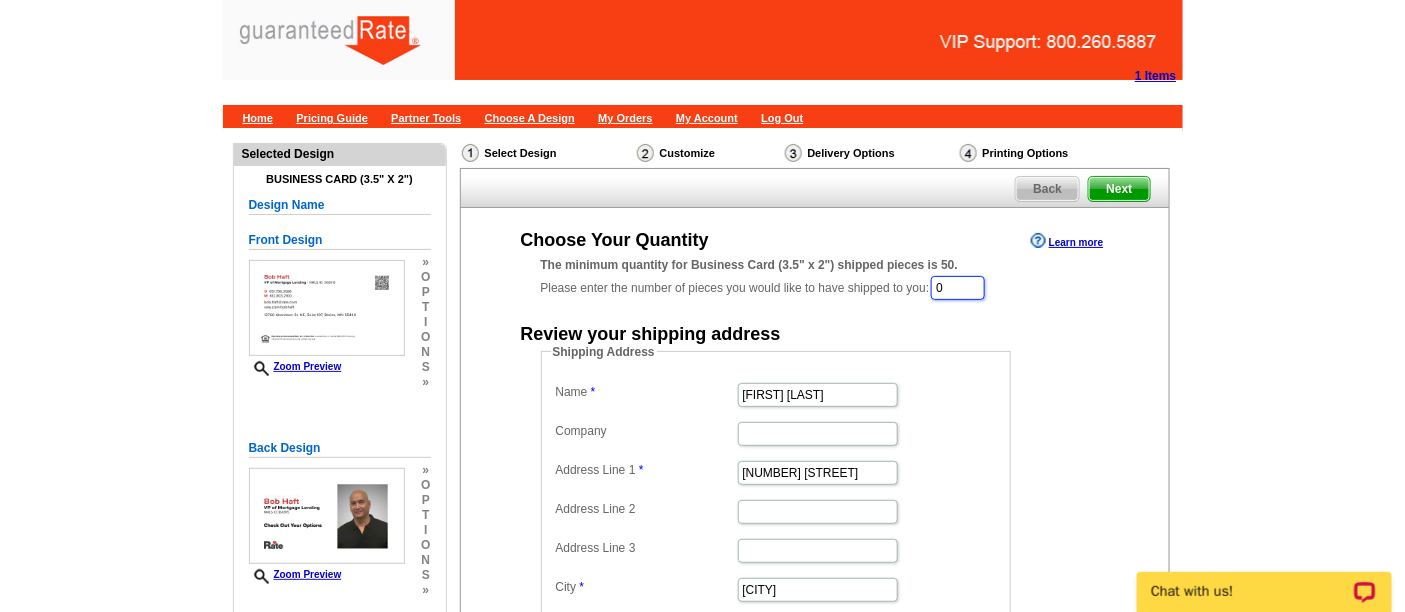 click on "0" at bounding box center [958, 288] 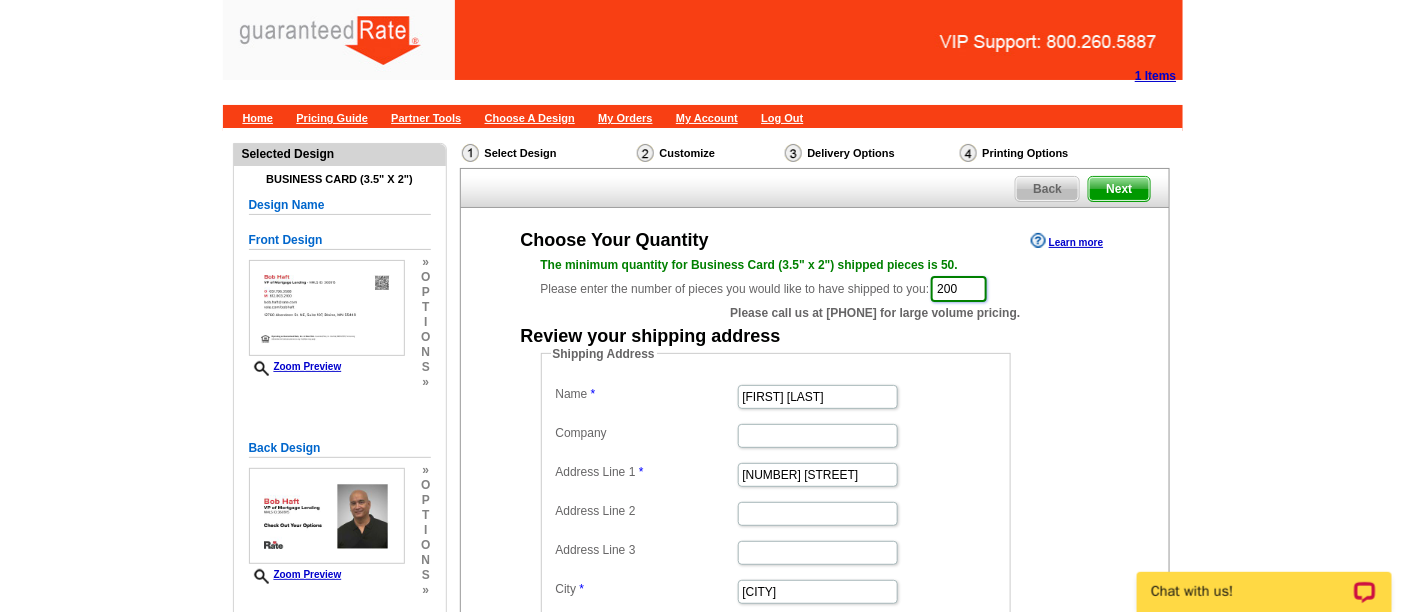 type on "200" 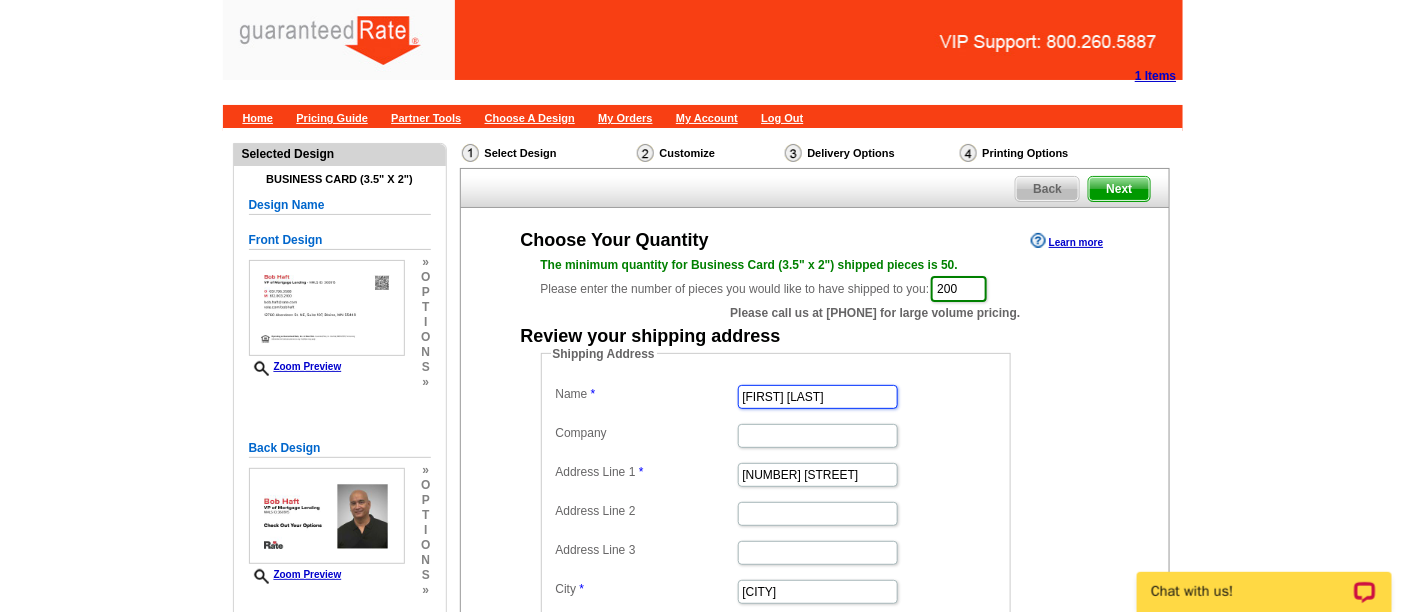 drag, startPoint x: 765, startPoint y: 382, endPoint x: 654, endPoint y: 367, distance: 112.00893 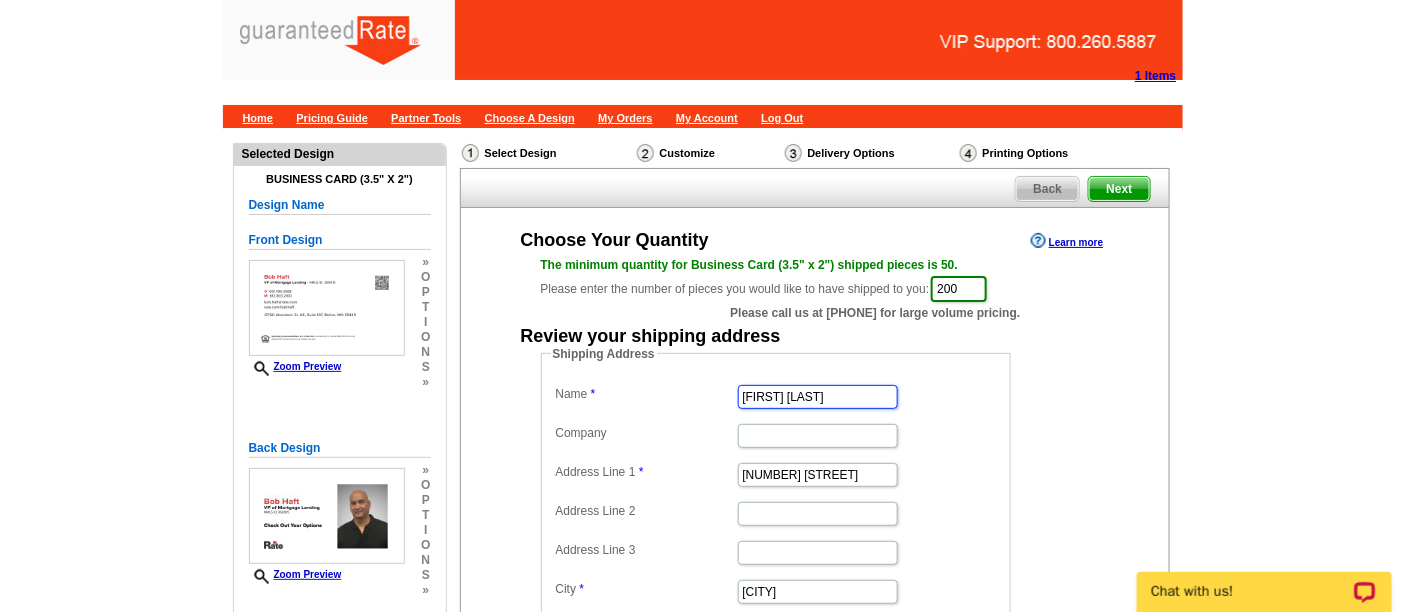 click on "Shipping Address
Name
Vanessa Pollock
Company
Address Line 1
350 Tillou Rd
Address Line 2
Address Line 3
City
South Orange
State
Alabama
Alaska
Arizona
Arkansas
California
Colorado
Connecticut
District of Columbia
Delaware
Florida
Georgia
Hawaii
Idaho
Illinois
Indiana
Iowa
Kansas
Kentucky
Louisiana
Maine
Maryland
Massachusetts
Michigan
Minnesota
Mississippi
Missouri
Montana
Nebraska
Nevada
New Hampshire
New Jersey
New Mexico
New York
North Carolina
North Dakota
Ohio
Oklahoma
Oregon
Pennsylvania
Rhode Island
South Carolina
South Dakota
Tennessee
Texas
Utah
Vermont
Virginia
Washington
West Virginia
Wisconsin
Wyoming
Zip
07079" at bounding box center [776, 527] 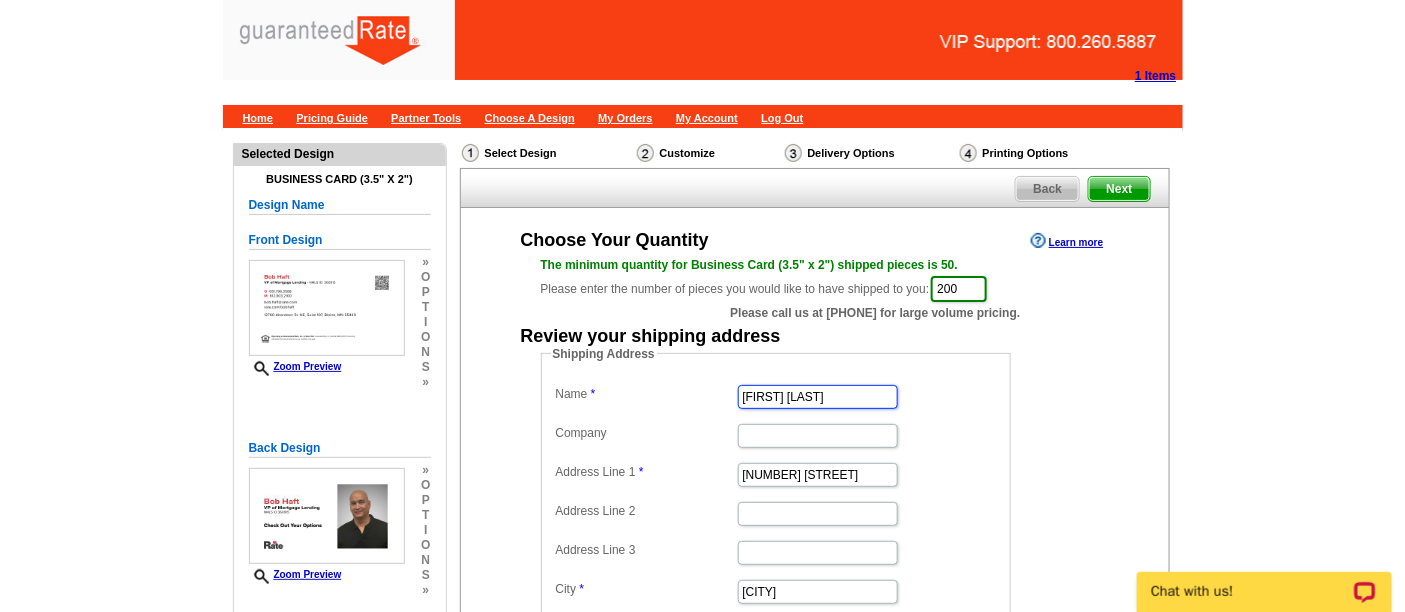 type on "[FIRST] [LAST]" 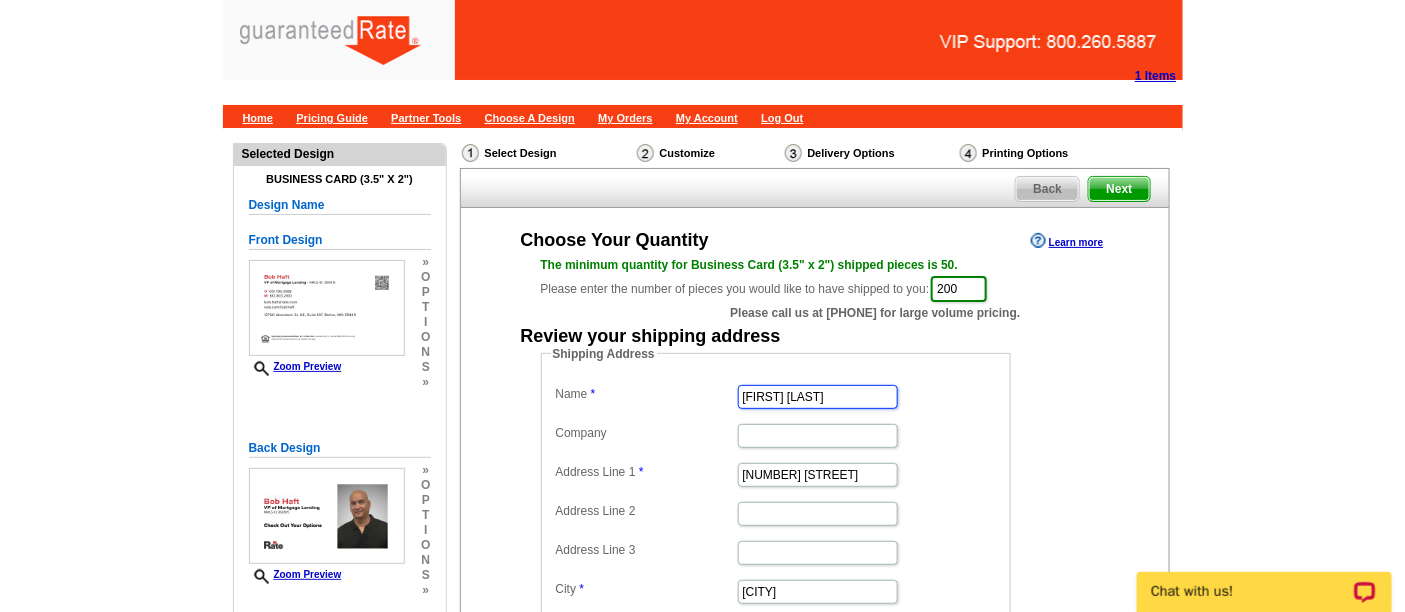 scroll, scrollTop: 0, scrollLeft: 0, axis: both 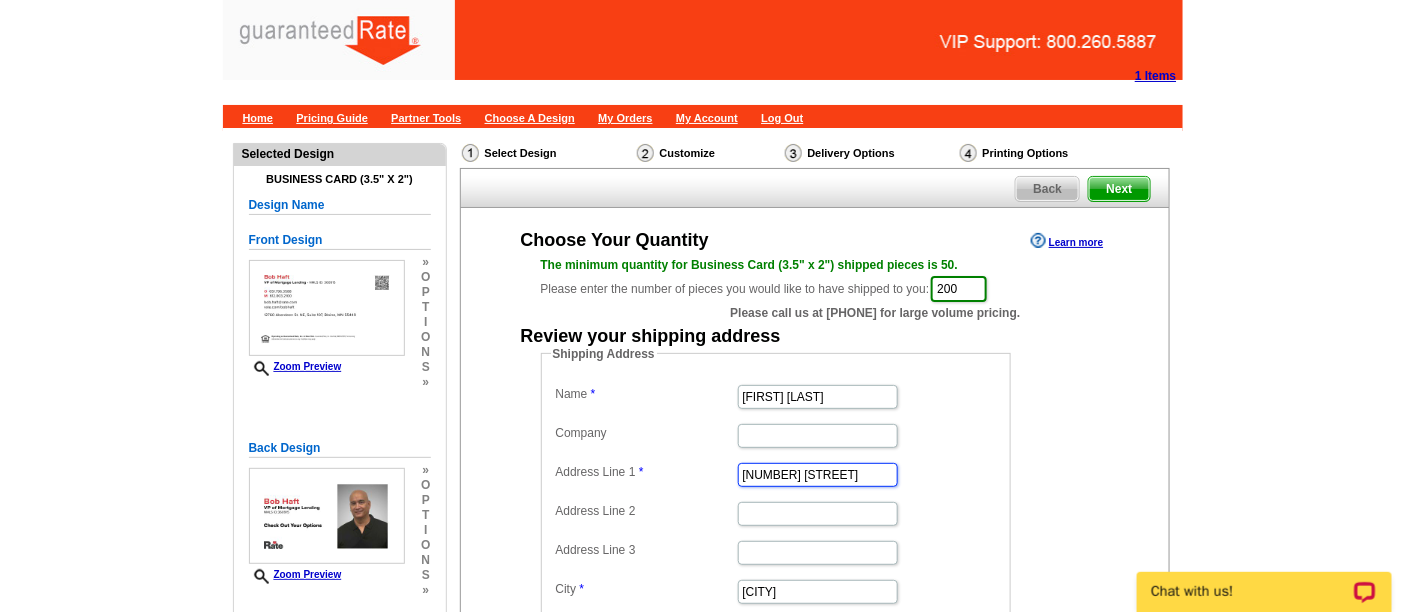 drag, startPoint x: 836, startPoint y: 472, endPoint x: 666, endPoint y: 460, distance: 170.423 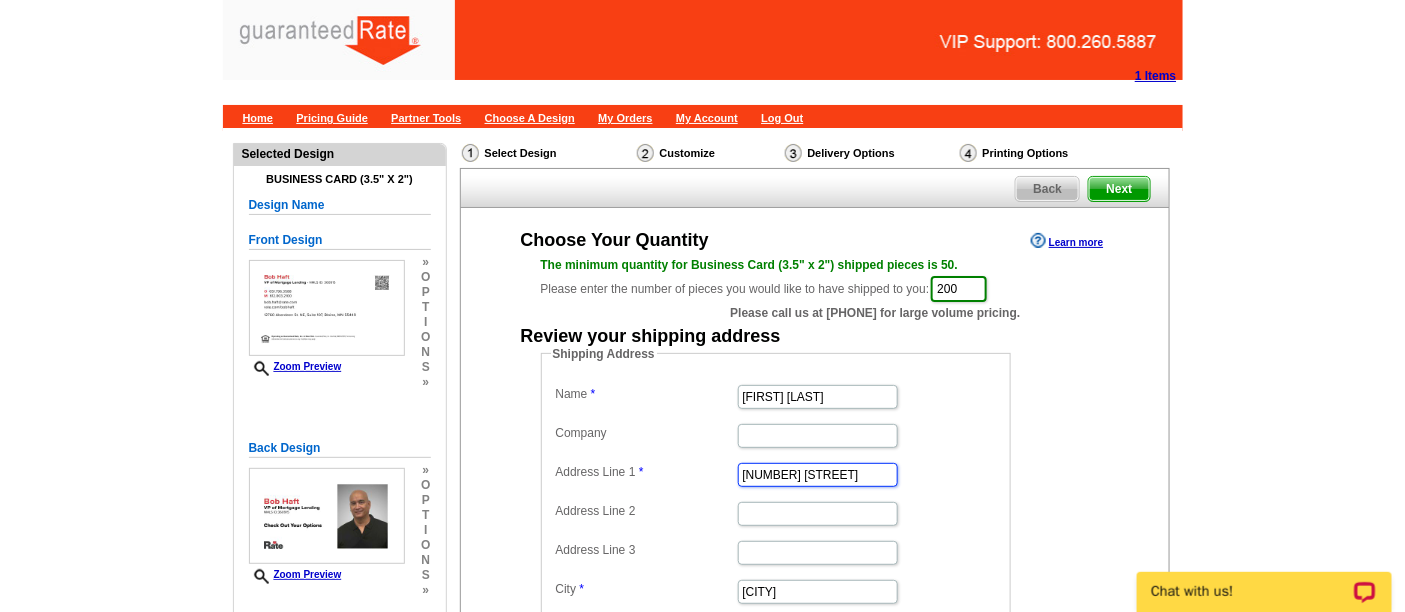 click on "Name
Bob Haft
Company
Address Line 1
350 Tillou Rd
Address Line 2
Address Line 3
City
South Orange
State
Alabama
Alaska
Arizona
Arkansas
California
Colorado
Connecticut
District of Columbia
Delaware
Florida
Georgia
Hawaii
Idaho
Illinois
Indiana
Iowa
Kansas
Kentucky
Louisiana
Maine
Maryland
Massachusetts
Michigan
Minnesota
Mississippi
Missouri
Montana
Nebraska
Nevada
New Hampshire
New Jersey
New Mexico
New York
North Carolina
North Dakota
Ohio
Oklahoma
Oregon
Pennsylvania
Rhode Island
South Carolina
South Dakota
Tennessee
Texas
Utah
Vermont
Virginia
Washington
West Virginia
Wisconsin
Wyoming
Zip
07079" at bounding box center (776, 531) 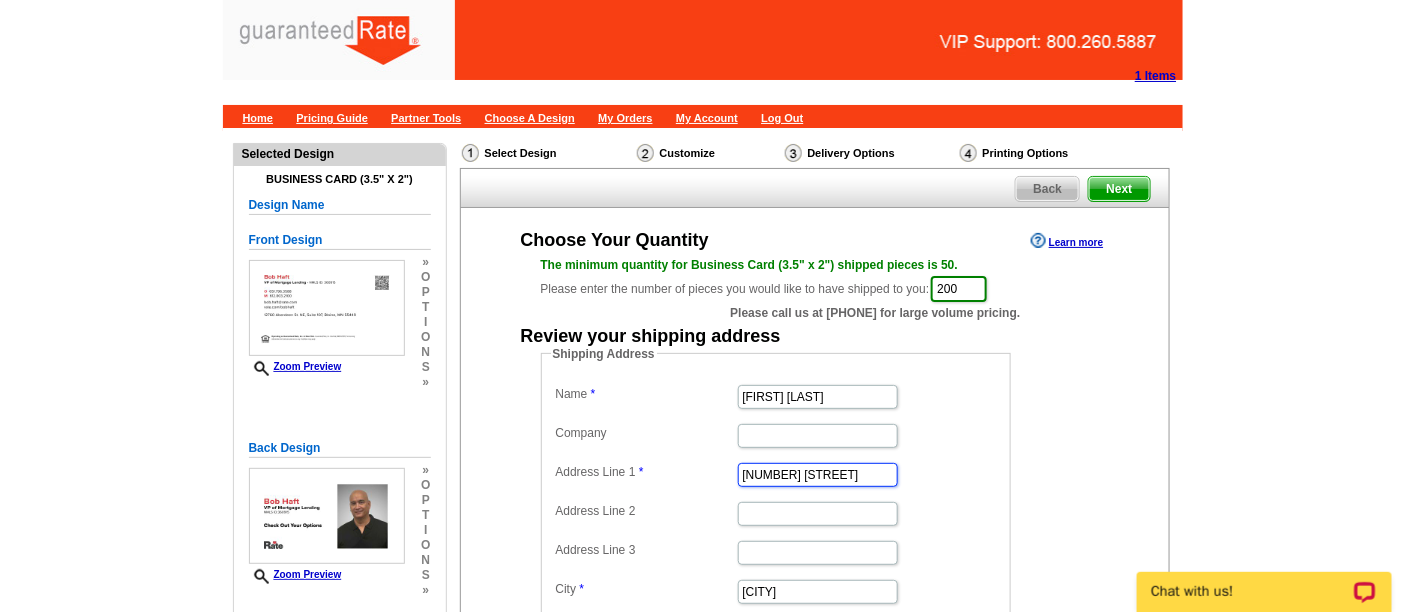 click on "[NUMBER] [STREET]" at bounding box center [818, 475] 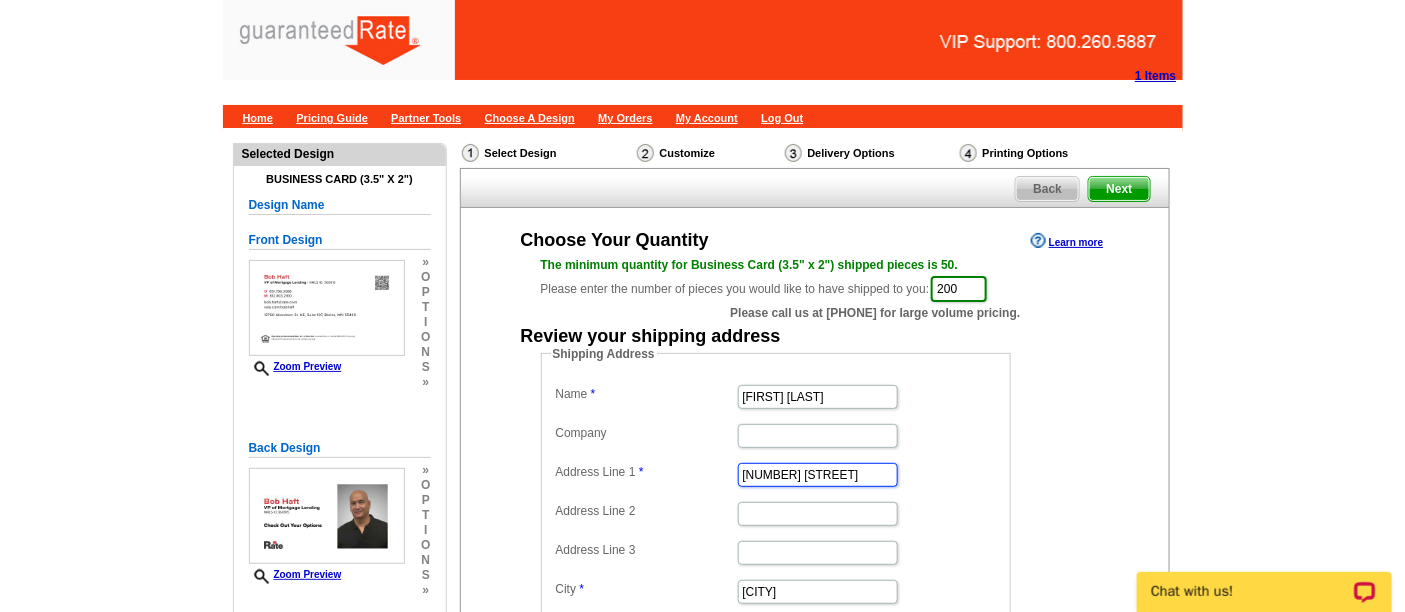 type on "[NUMBER] [STREET]" 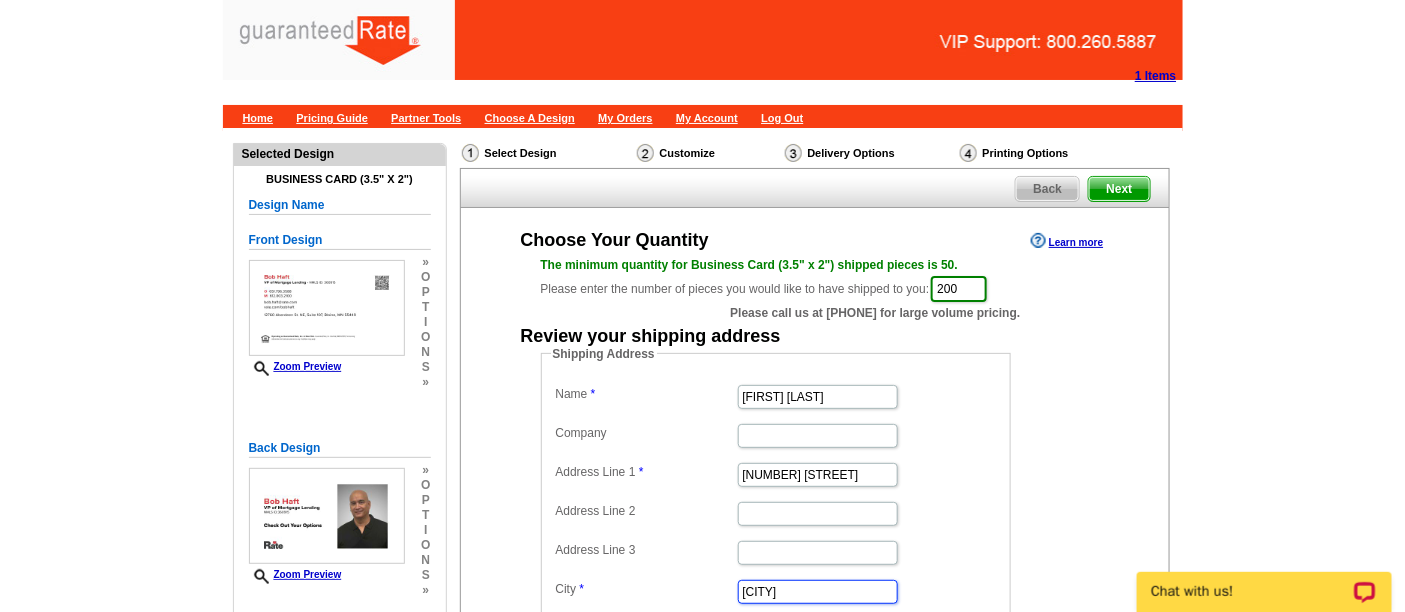 drag, startPoint x: 815, startPoint y: 586, endPoint x: 675, endPoint y: 581, distance: 140.08926 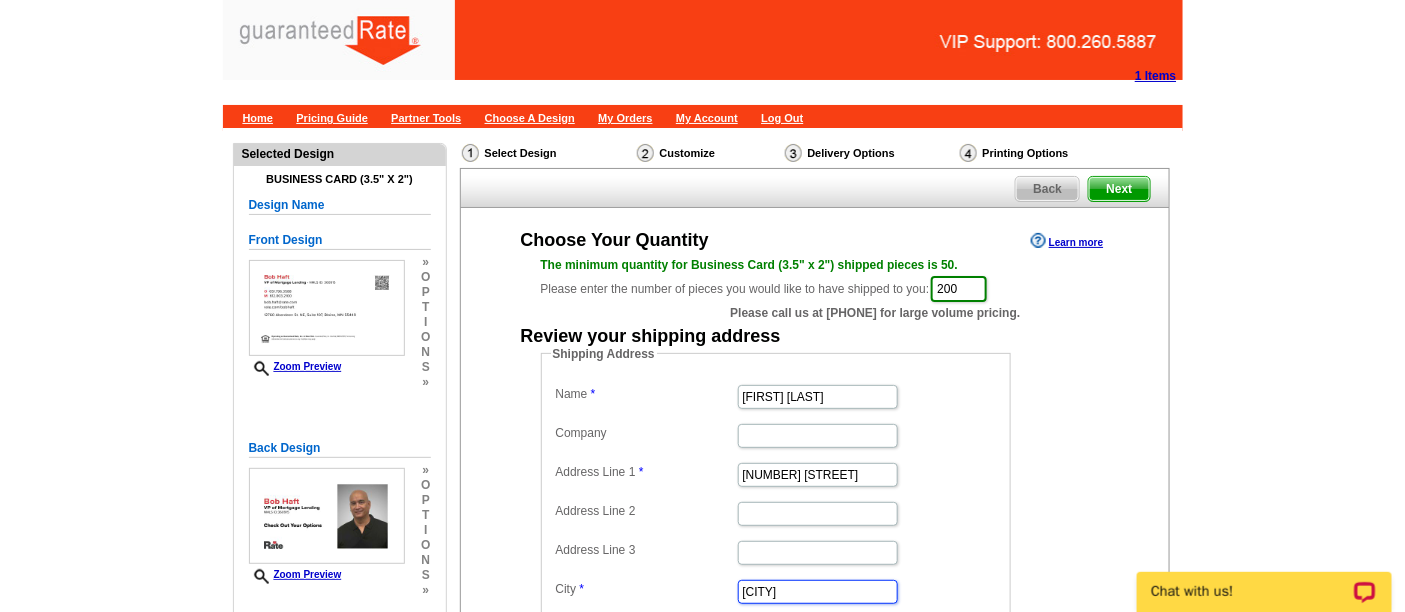 click on "Name
Bob Haft
Company
Address Line 1
2542 154th Lane NW
Address Line 2
Address Line 3
City
South Orange
State
Alabama
Alaska
Arizona
Arkansas
California
Colorado
Connecticut
District of Columbia
Delaware
Florida
Georgia
Hawaii
Idaho
Illinois
Indiana
Iowa
Kansas
Kentucky
Louisiana
Maine
Maryland
Massachusetts
Michigan
Minnesota
Mississippi
Missouri
Montana
Nebraska
Nevada
New Hampshire
New Jersey
New Mexico
New York
North Carolina
North Dakota
Ohio
Oklahoma
Oregon
Pennsylvania
Rhode Island
South Carolina
South Dakota
Tennessee
Texas
Utah
Vermont
Virginia
Washington
West Virginia
Wisconsin
Wyoming
Zip
07079" at bounding box center (776, 531) 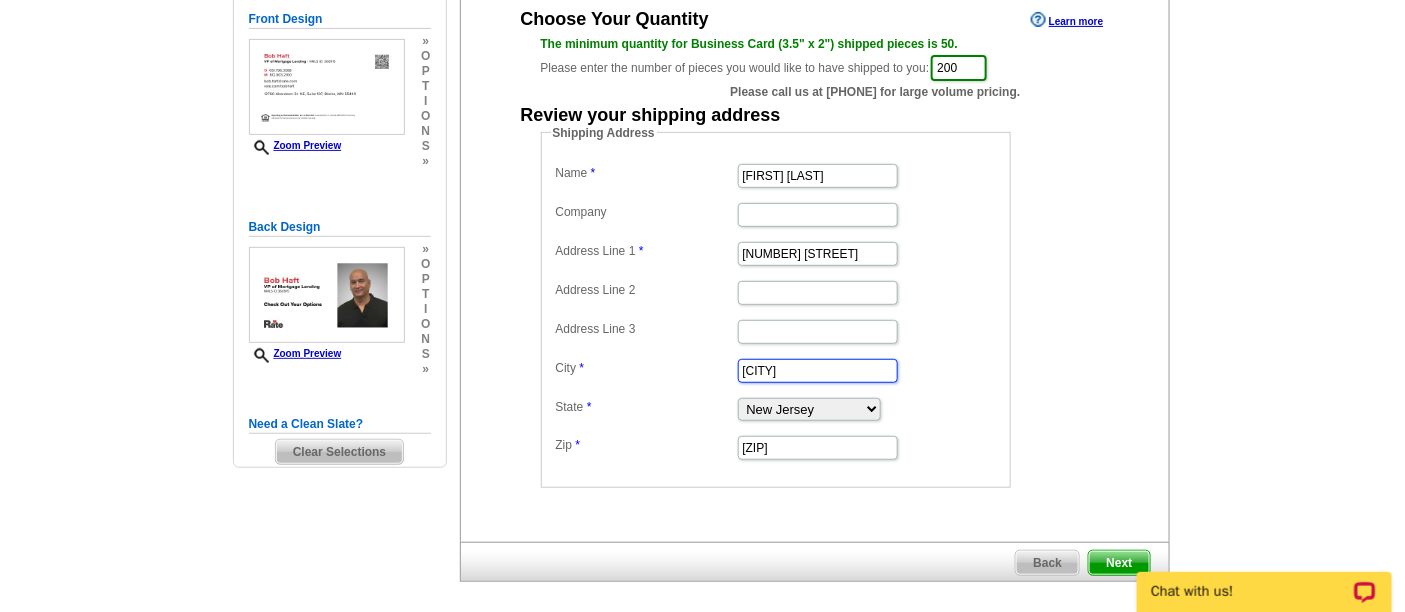 scroll, scrollTop: 222, scrollLeft: 0, axis: vertical 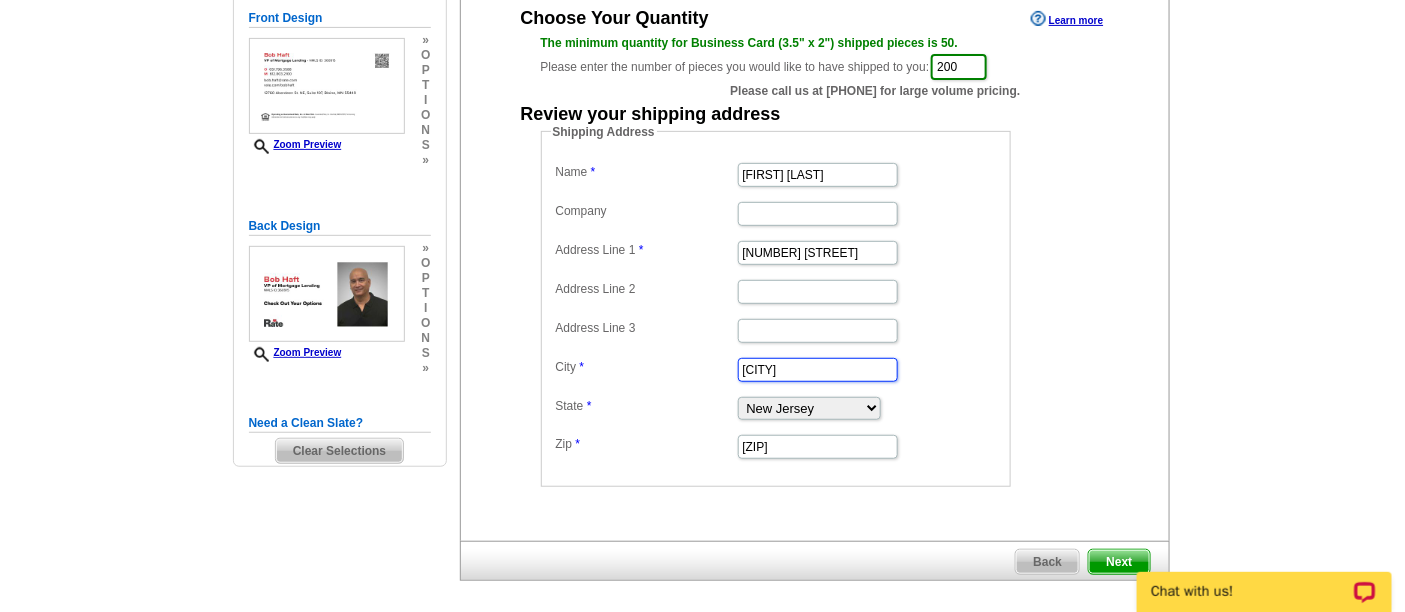 type on "Andover" 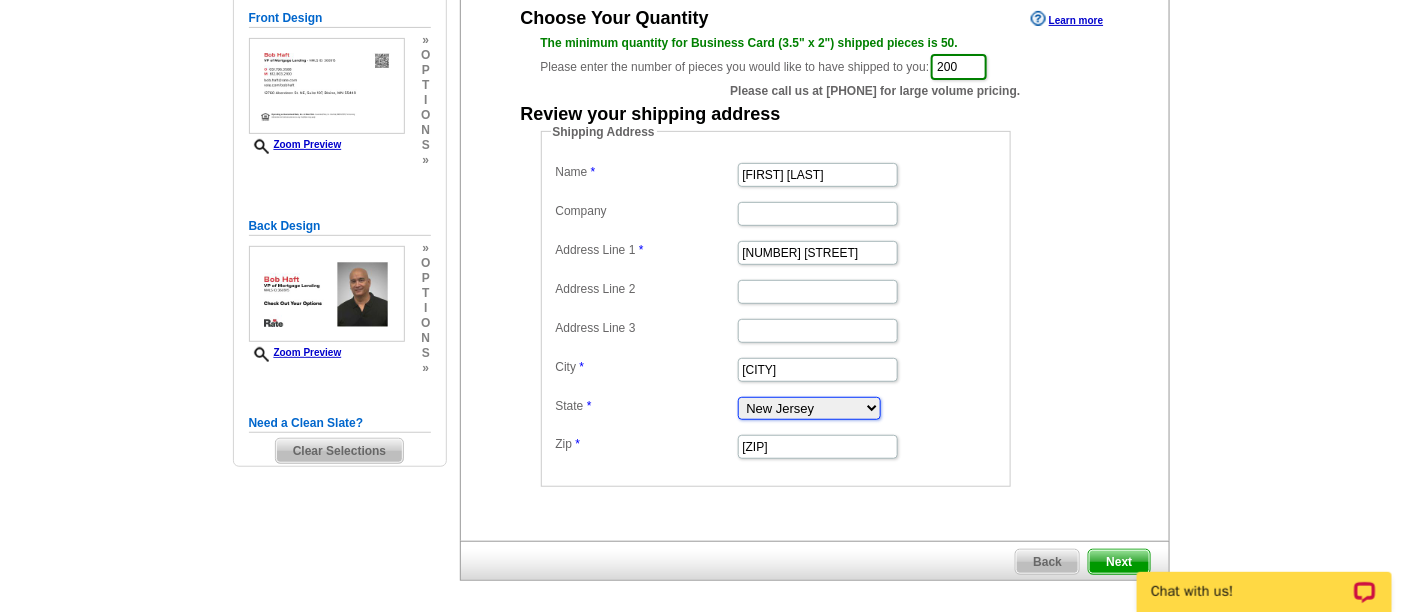 click on "Alabama
Alaska
Arizona
Arkansas
California
Colorado
Connecticut
District of Columbia
Delaware
Florida
Georgia
Hawaii
Idaho
Illinois
Indiana
Iowa
Kansas
Kentucky
Louisiana
Maine
Maryland
Massachusetts
Michigan
Minnesota
Mississippi
Missouri
Montana
Nebraska
Nevada
New Hampshire
New Jersey
New Mexico
New York
North Carolina
North Dakota
Ohio
Oklahoma
Oregon
Pennsylvania
Rhode Island
South Carolina
South Dakota
Tennessee
Texas
Utah
Vermont
Virginia
Washington
West Virginia
Wisconsin
Wyoming" at bounding box center [809, 408] 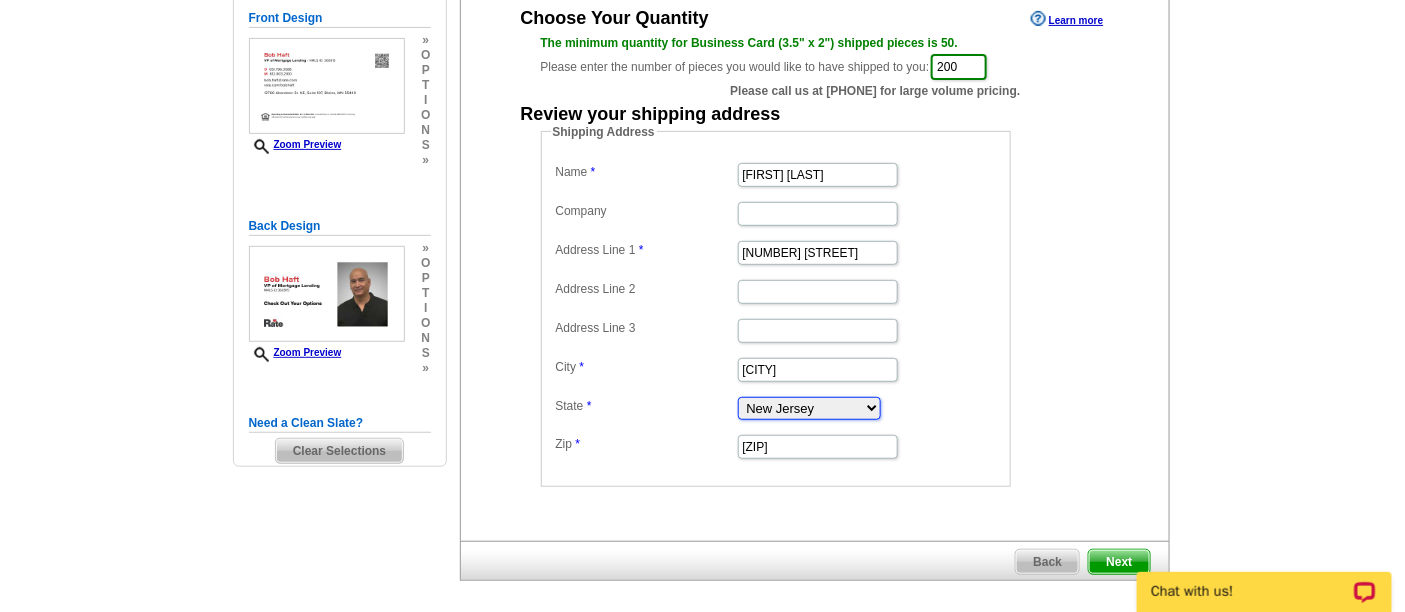 select on "MN" 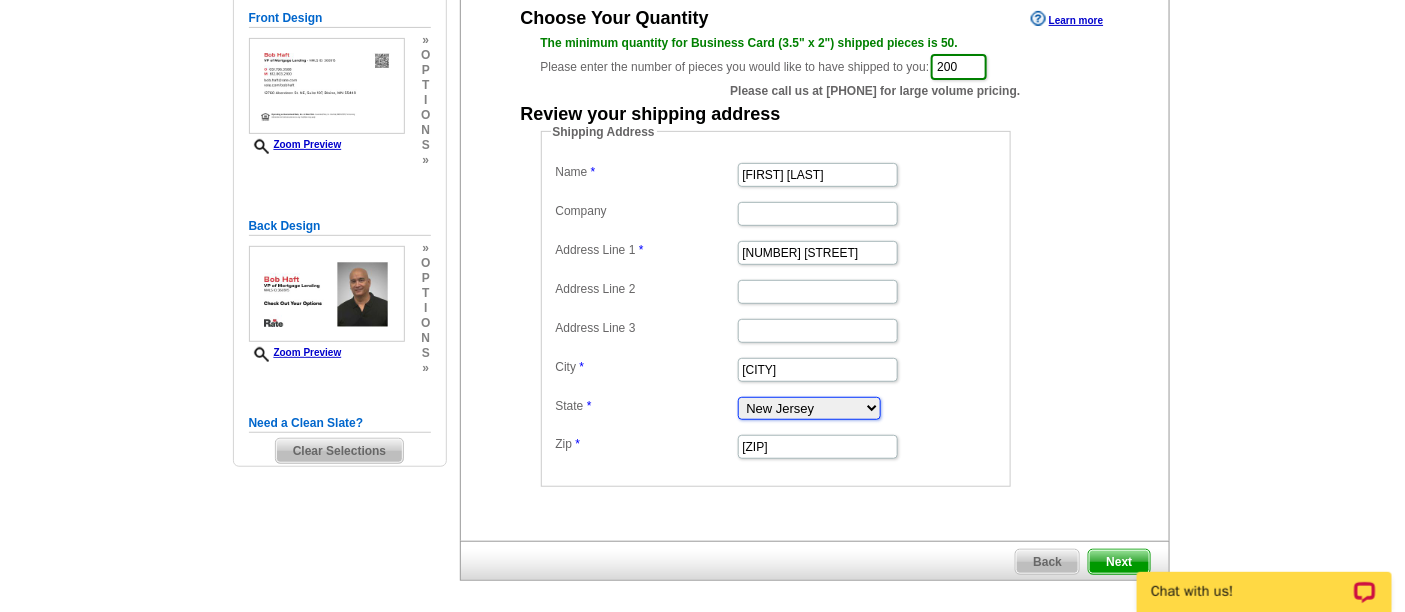 click on "Alabama
Alaska
Arizona
Arkansas
California
Colorado
Connecticut
District of Columbia
Delaware
Florida
Georgia
Hawaii
Idaho
Illinois
Indiana
Iowa
Kansas
Kentucky
Louisiana
Maine
Maryland
Massachusetts
Michigan
Minnesota
Mississippi
Missouri
Montana
Nebraska
Nevada
New Hampshire
New Jersey
New Mexico
New York
North Carolina
North Dakota
Ohio
Oklahoma
Oregon
Pennsylvania
Rhode Island
South Carolina
South Dakota
Tennessee
Texas
Utah
Vermont
Virginia
Washington
West Virginia
Wisconsin
Wyoming" at bounding box center [809, 408] 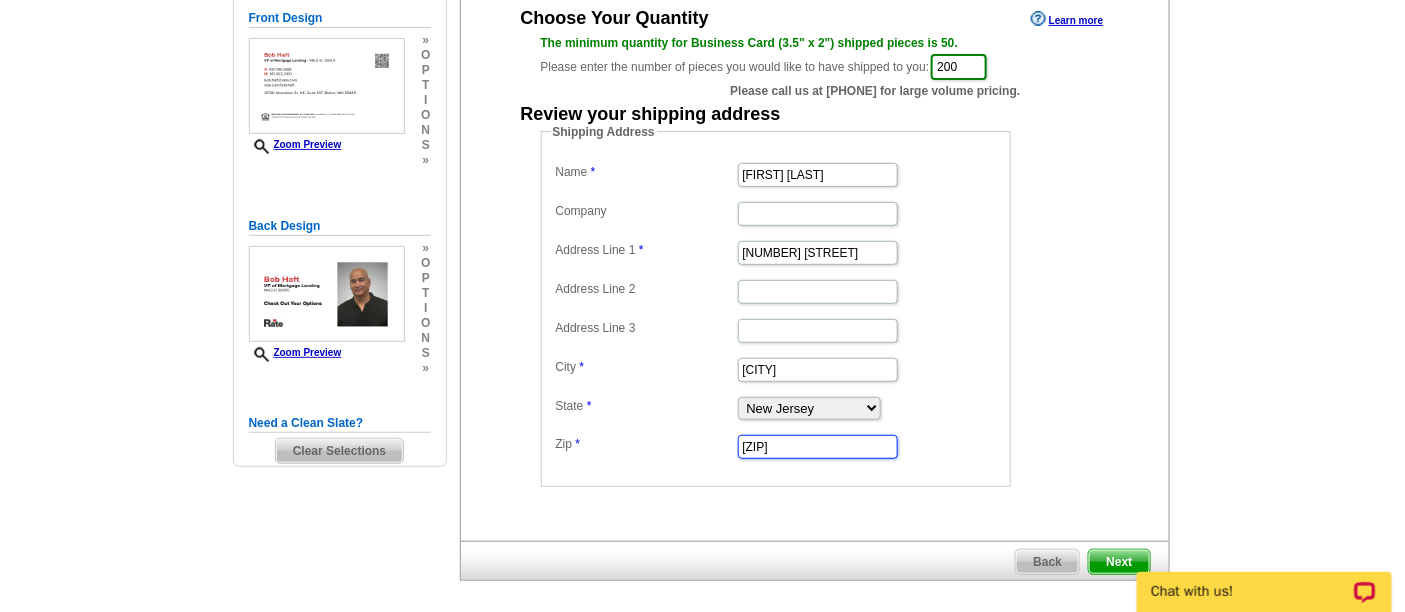 drag, startPoint x: 778, startPoint y: 444, endPoint x: 717, endPoint y: 435, distance: 61.66036 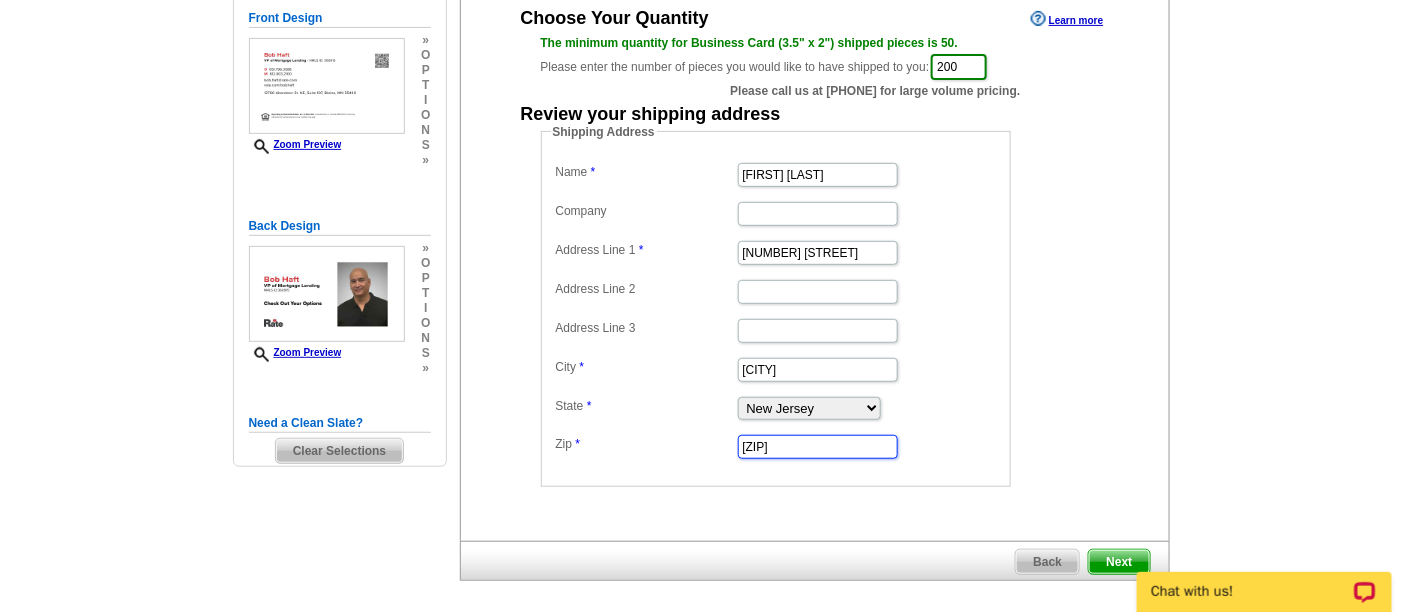 click on "Name
Bob Haft
Company
Address Line 1
2542 154th Lane NW
Address Line 2
Address Line 3
City
Andover
State
Alabama
Alaska
Arizona
Arkansas
California
Colorado
Connecticut
District of Columbia
Delaware
Florida
Georgia
Hawaii
Idaho
Illinois
Indiana
Iowa
Kansas
Kentucky
Louisiana
Maine
Maryland
Massachusetts
Michigan
Minnesota
Mississippi
Missouri
Montana
Nebraska
Nevada
New Hampshire
New Jersey
New Mexico
New York
North Carolina
North Dakota
Ohio
Oklahoma
Oregon
Pennsylvania
Rhode Island
South Carolina
South Dakota
Tennessee
Texas
Utah
Vermont
Virginia
Washington
West Virginia
Wisconsin
Wyoming
Zip
07079" at bounding box center (776, 309) 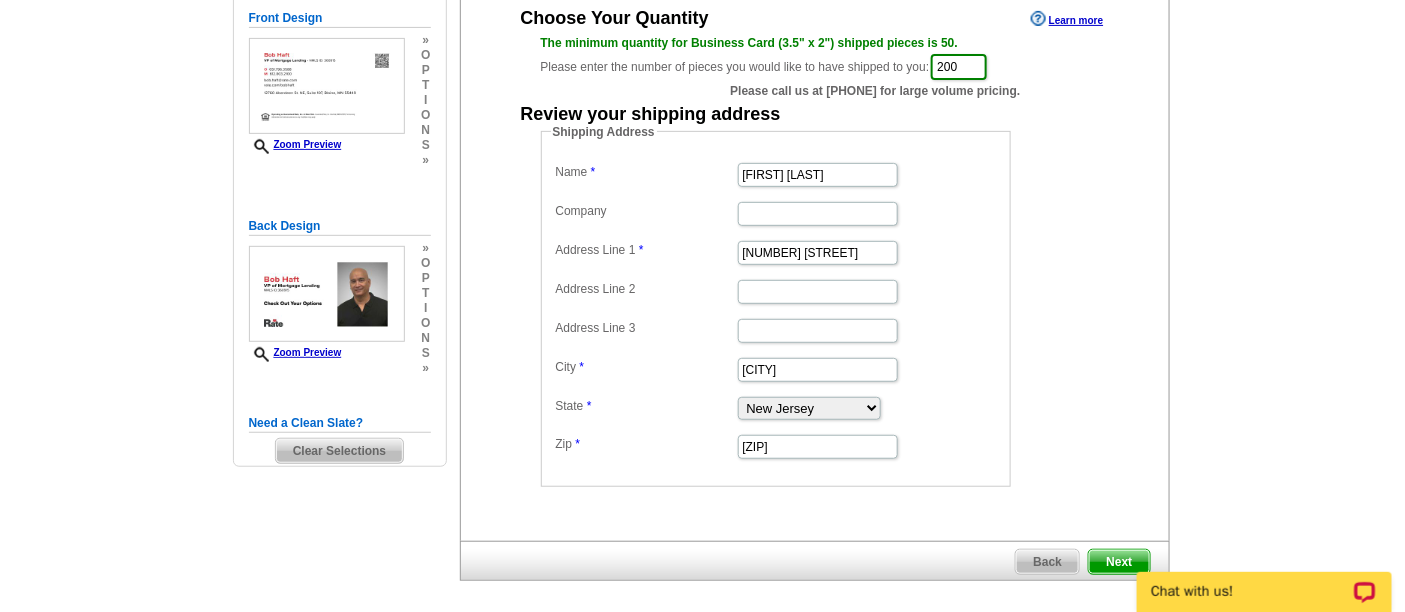 click on "Name
Bob Haft
Company
Address Line 1
2542 154th Lane NW
Address Line 2
Address Line 3
City
Andover
State
Alabama
Alaska
Arizona
Arkansas
California
Colorado
Connecticut
District of Columbia
Delaware
Florida
Georgia
Hawaii
Idaho
Illinois
Indiana
Iowa
Kansas
Kentucky
Louisiana
Maine
Maryland
Massachusetts
Michigan
Minnesota
Mississippi
Missouri
Montana
Nebraska
Nevada
New Hampshire
New Jersey
New Mexico
New York
North Carolina
North Dakota
Ohio
Oklahoma
Oregon
Pennsylvania
Rhode Island
South Carolina
South Dakota
Tennessee
Texas
Utah
Vermont
Virginia
Washington
West Virginia
Wisconsin
Wyoming
Zip
55304" at bounding box center [776, 309] 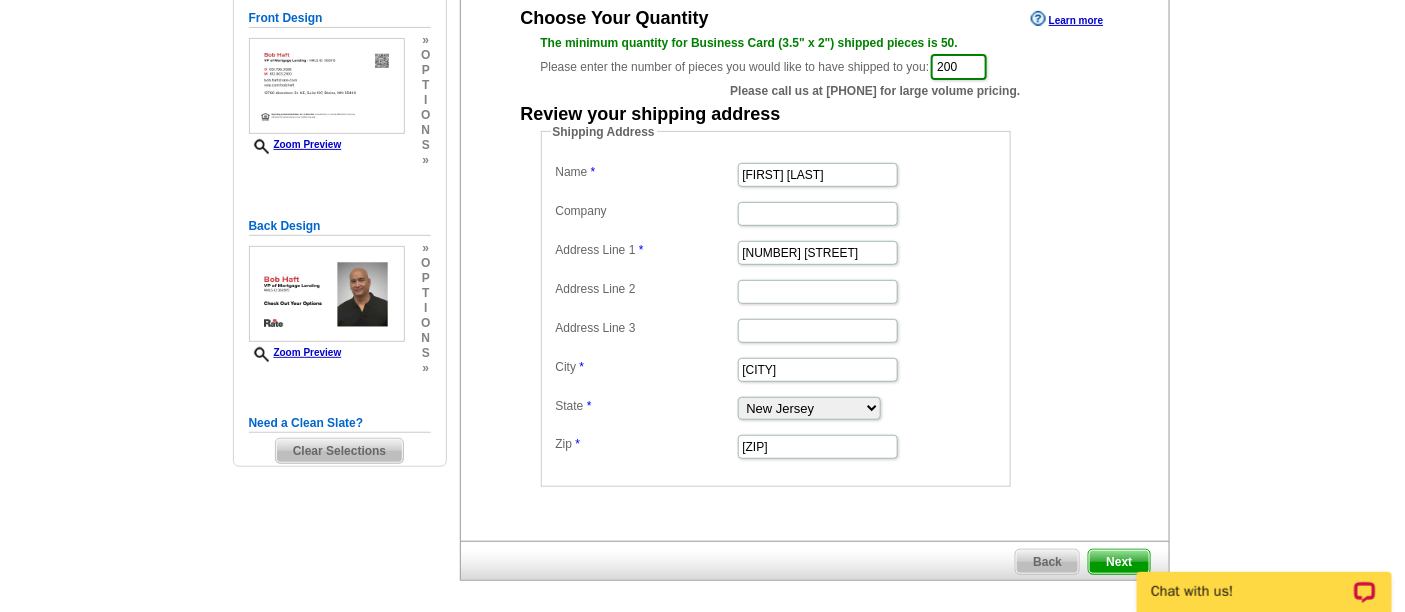 click on "Next" at bounding box center (1119, 562) 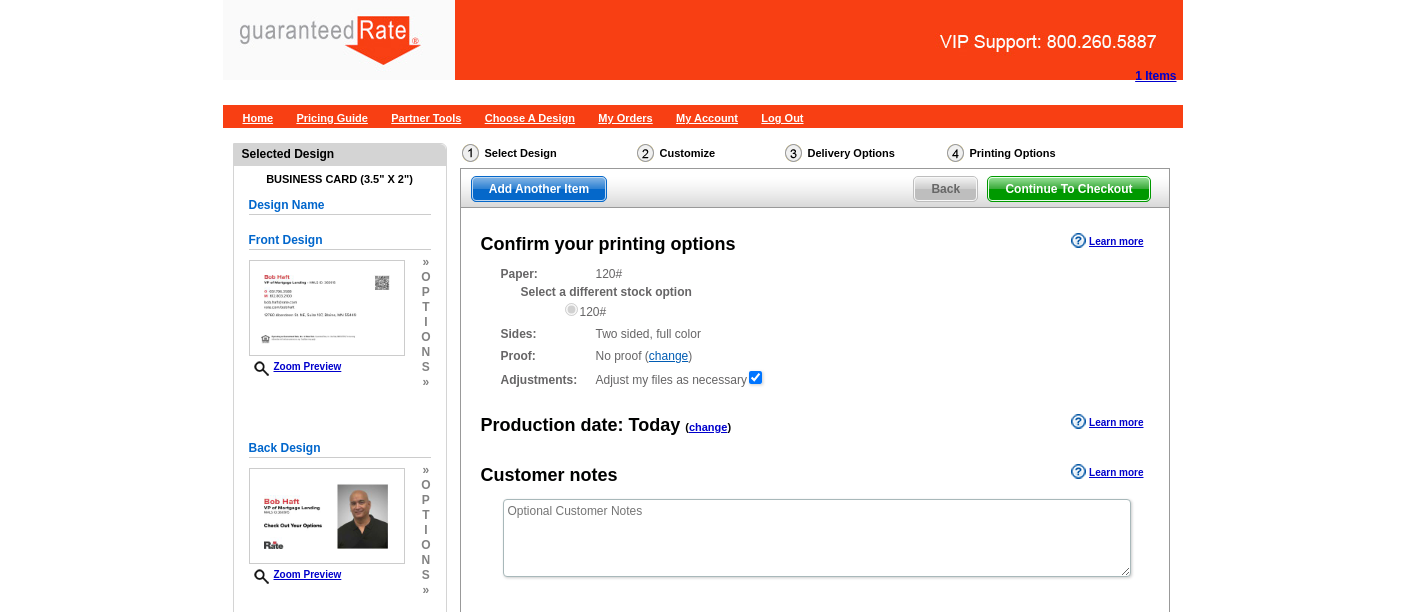 scroll, scrollTop: 0, scrollLeft: 0, axis: both 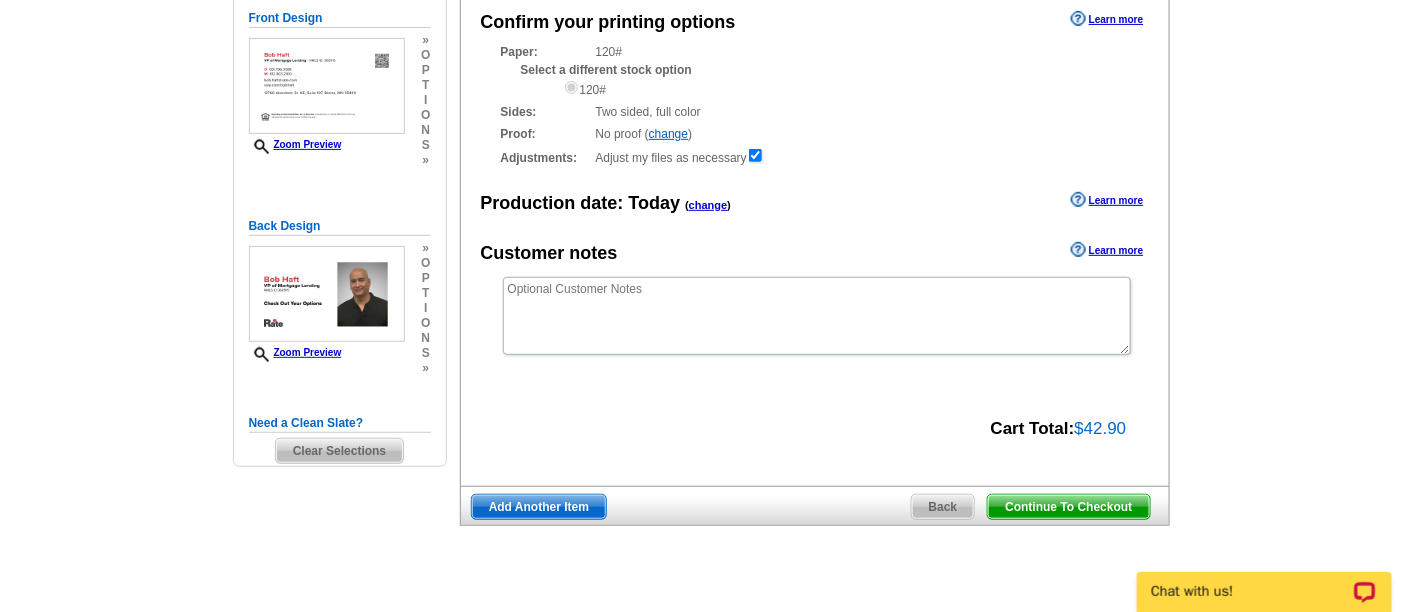 click on "Continue To Checkout
Back
Add Another Item" at bounding box center (815, 506) 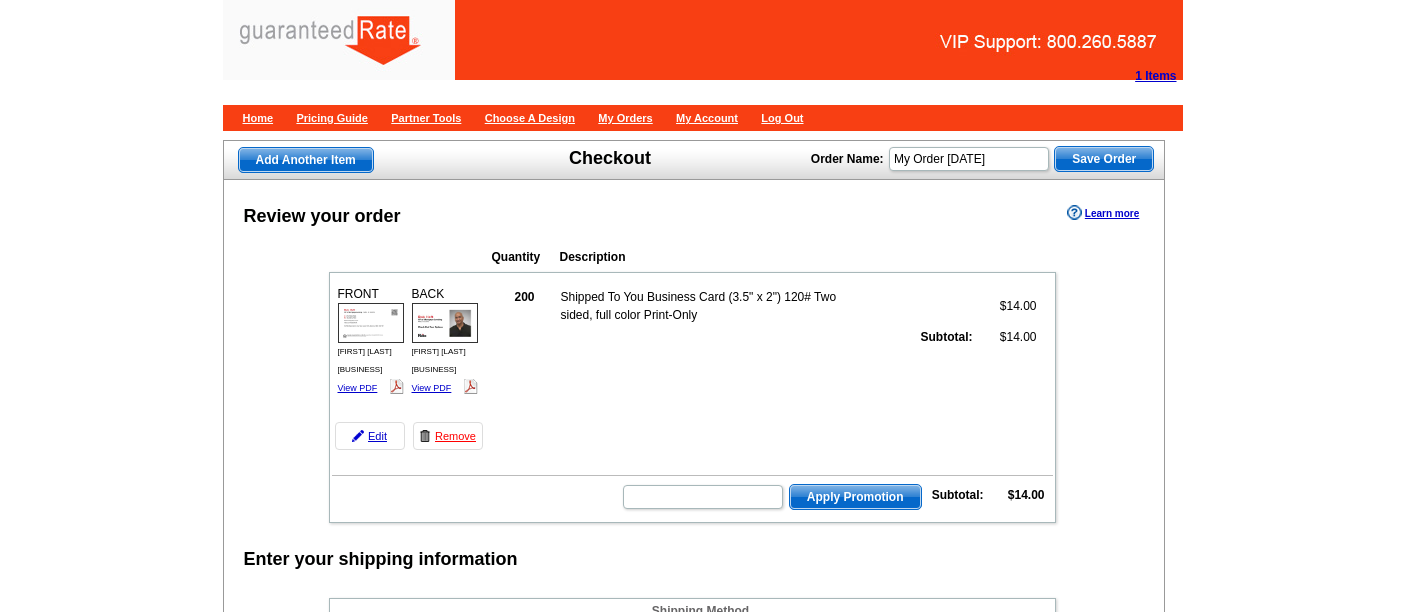 scroll, scrollTop: 0, scrollLeft: 0, axis: both 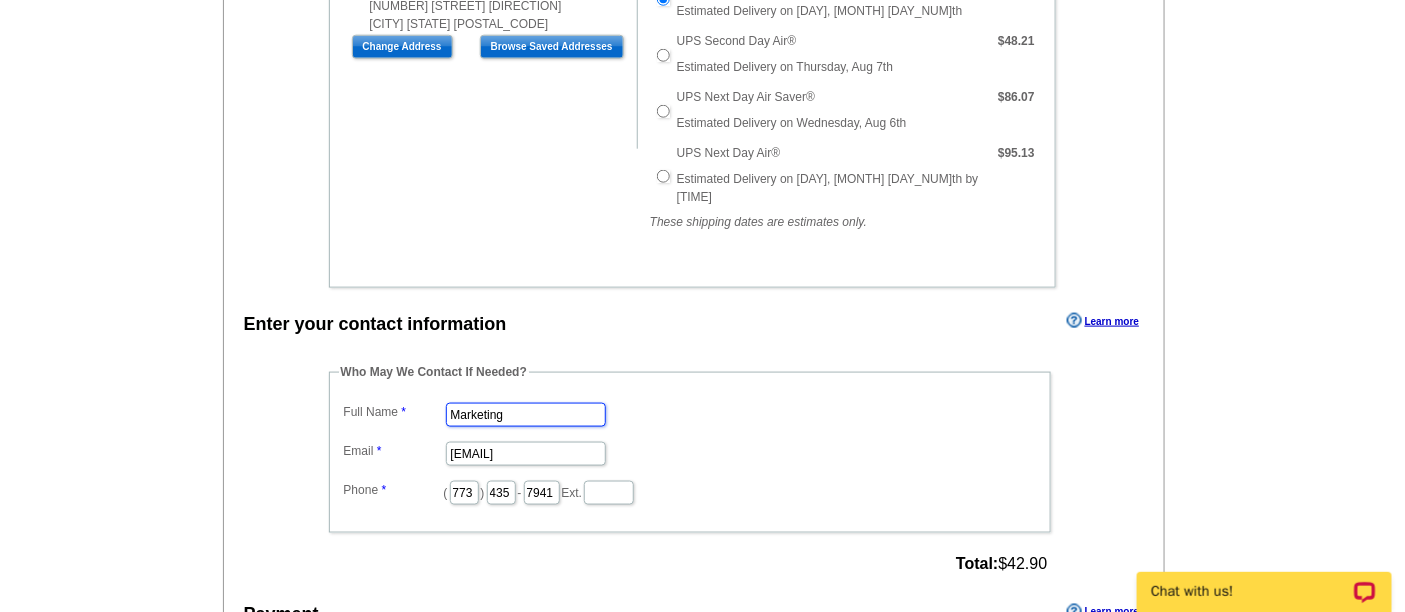 click on "Marketing" at bounding box center (526, 415) 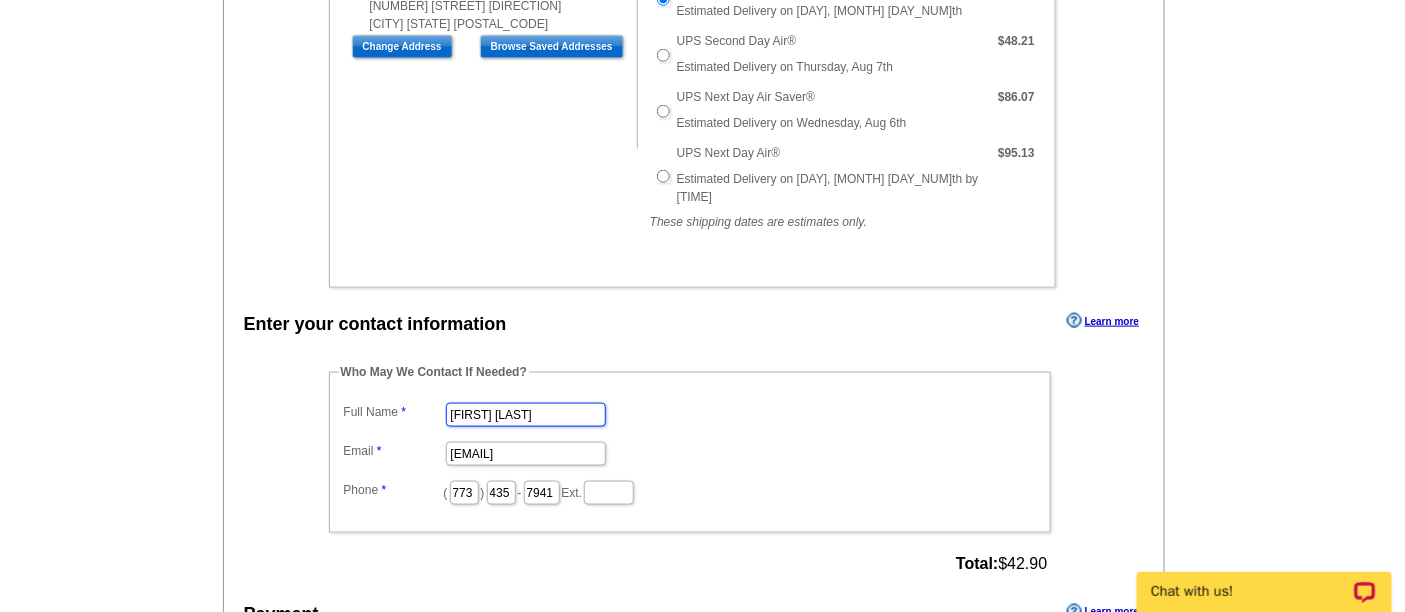 type on "[FIRST] [LAST]" 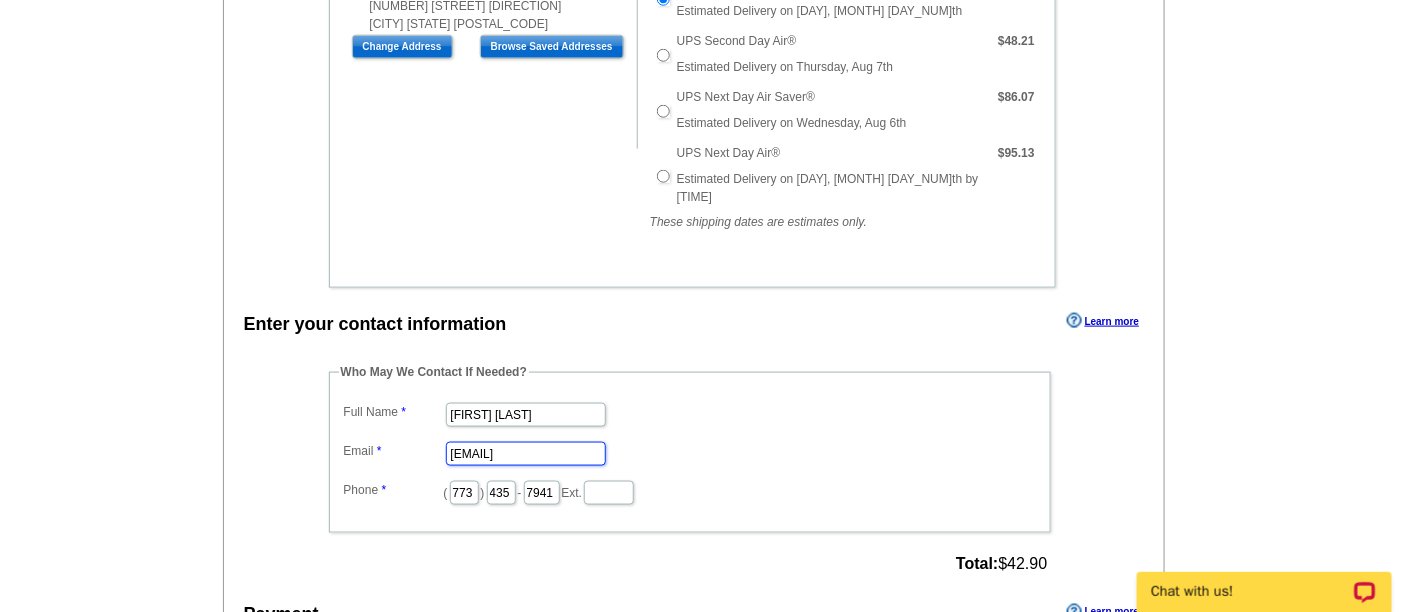 click on "marketing@guaranteedrate.com" at bounding box center (526, 454) 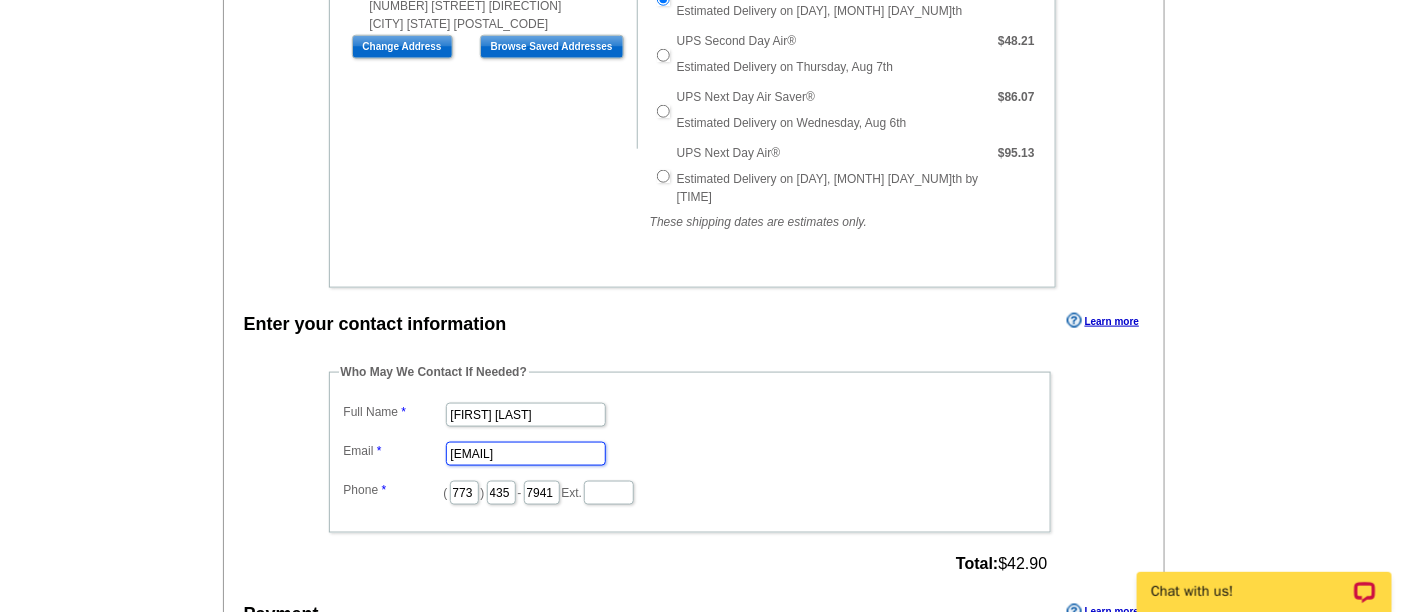 type on "[EMAIL]" 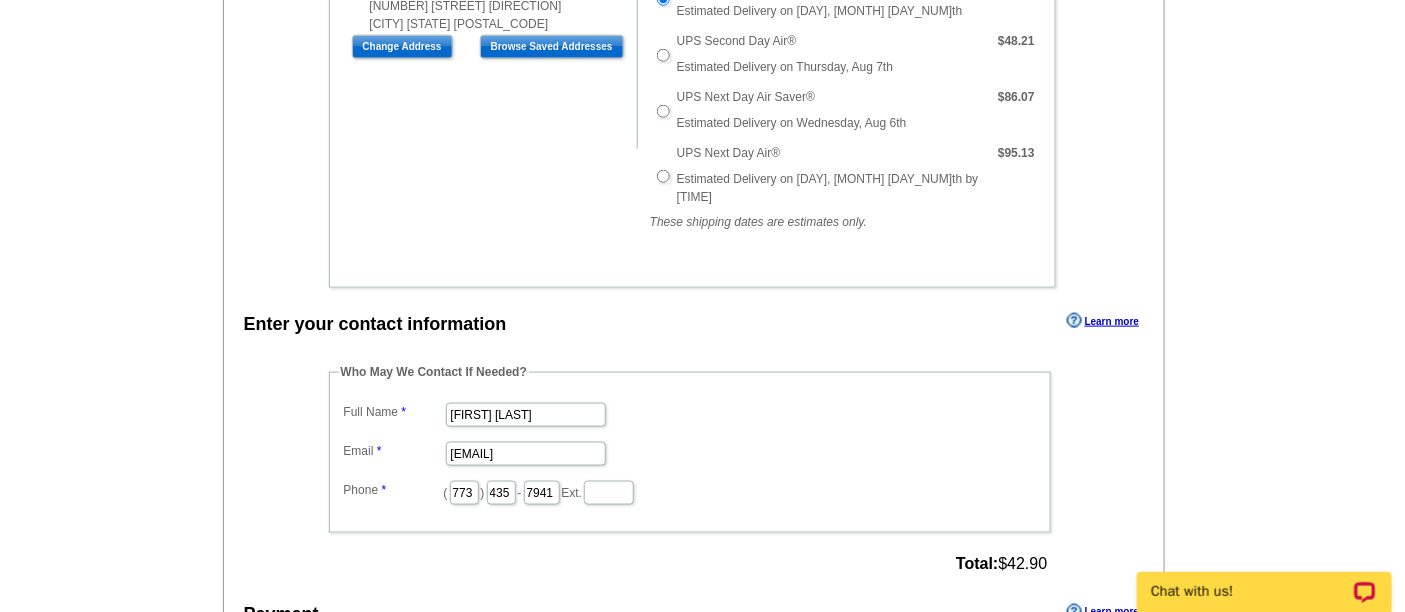 click on "Who May We Contact If Needed?
Full Name
Addie Hansen
Email
addie.hansen@rate.com
Phone
( 773 )  435  -  7941  Ext.
Total:  $42.90" at bounding box center [691, 471] 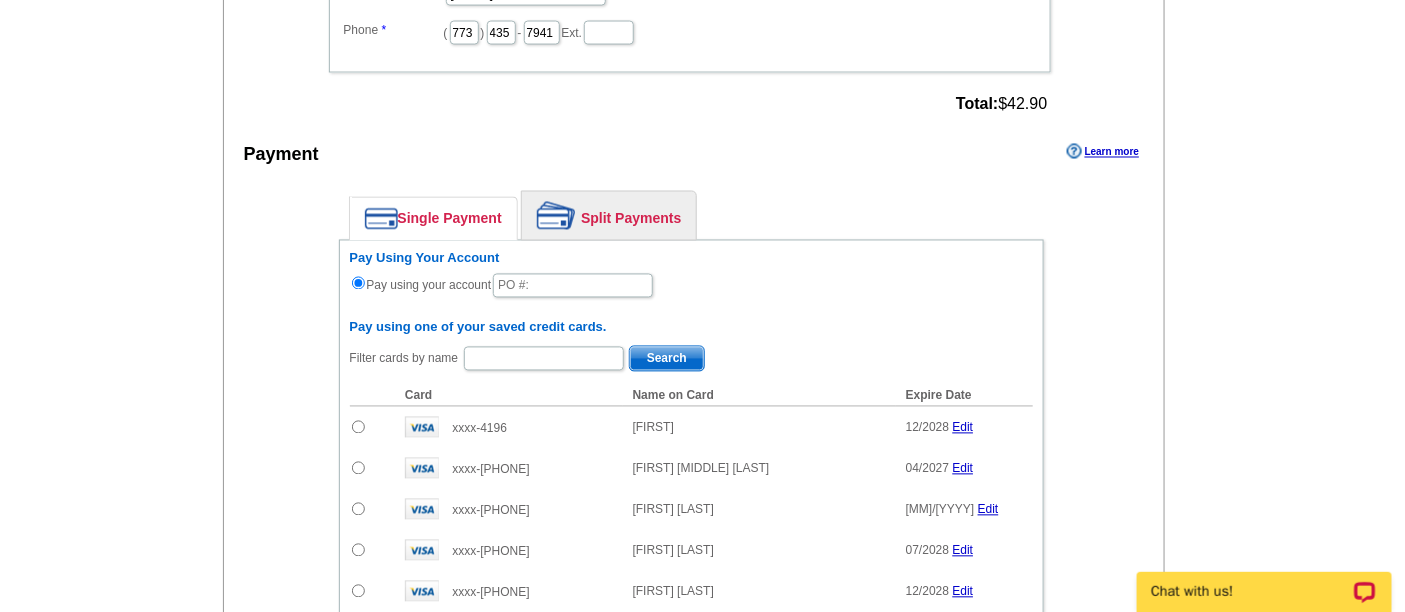 scroll, scrollTop: 1236, scrollLeft: 0, axis: vertical 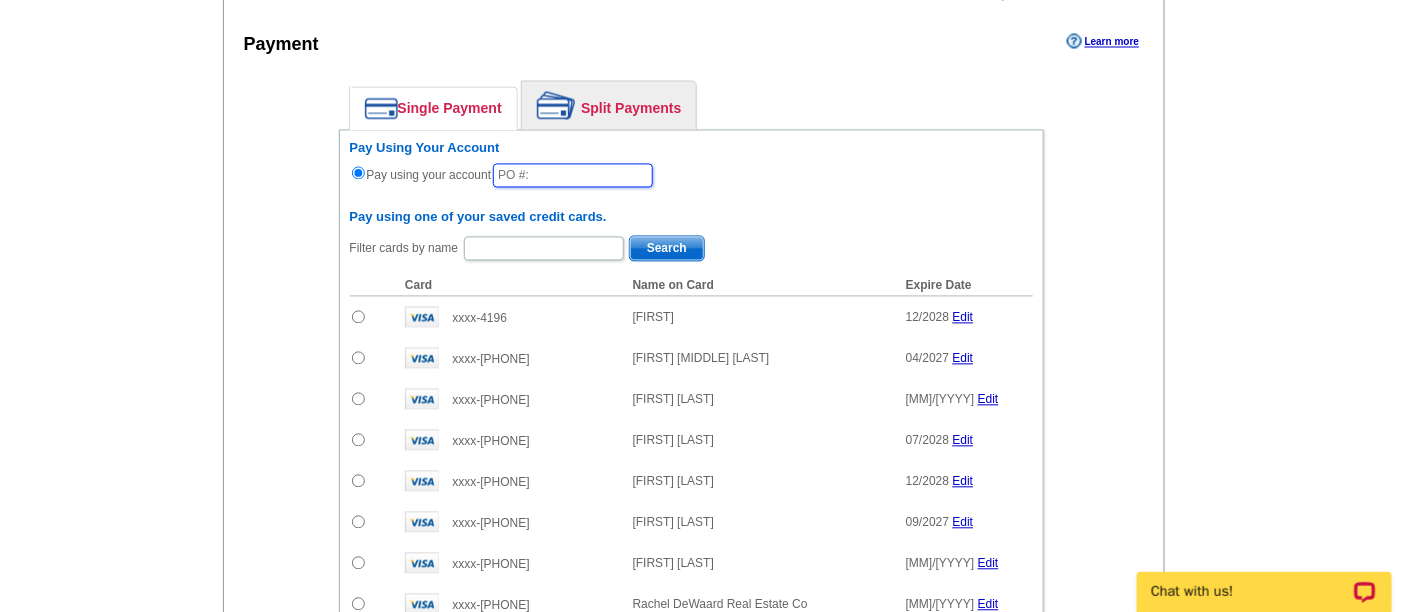 click at bounding box center [573, 176] 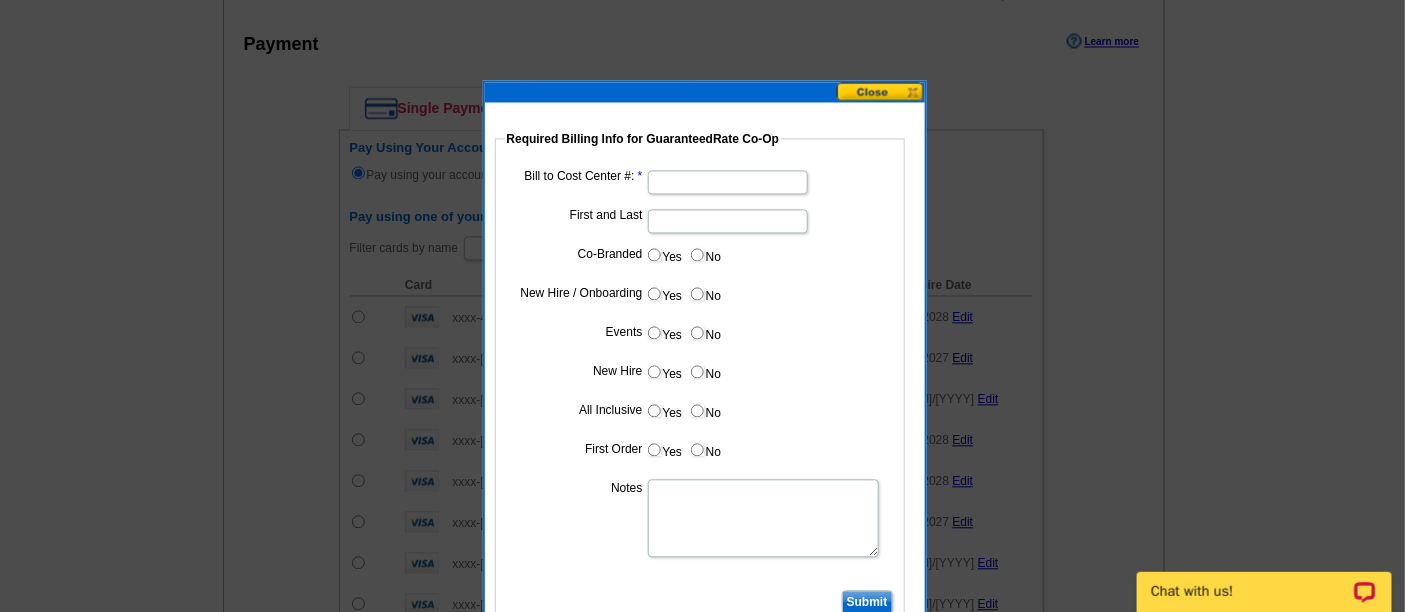 type on "8425_1017_AA" 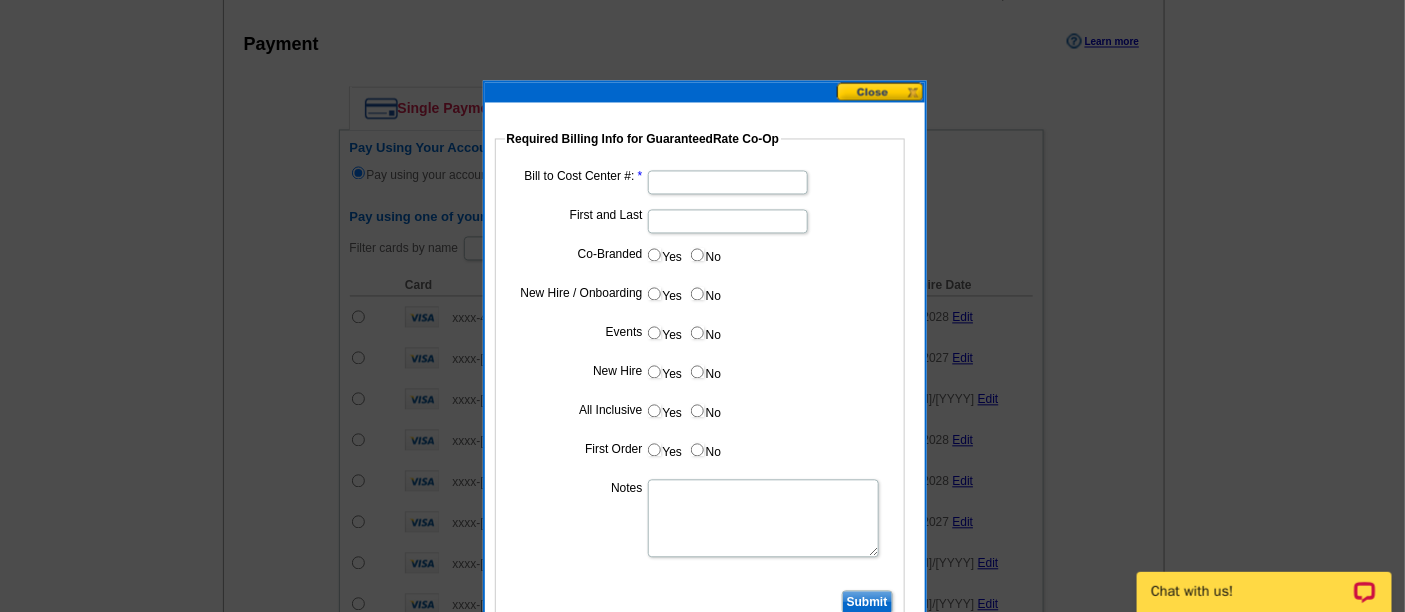 click on "Bill to Cost Center #:" at bounding box center [728, 183] 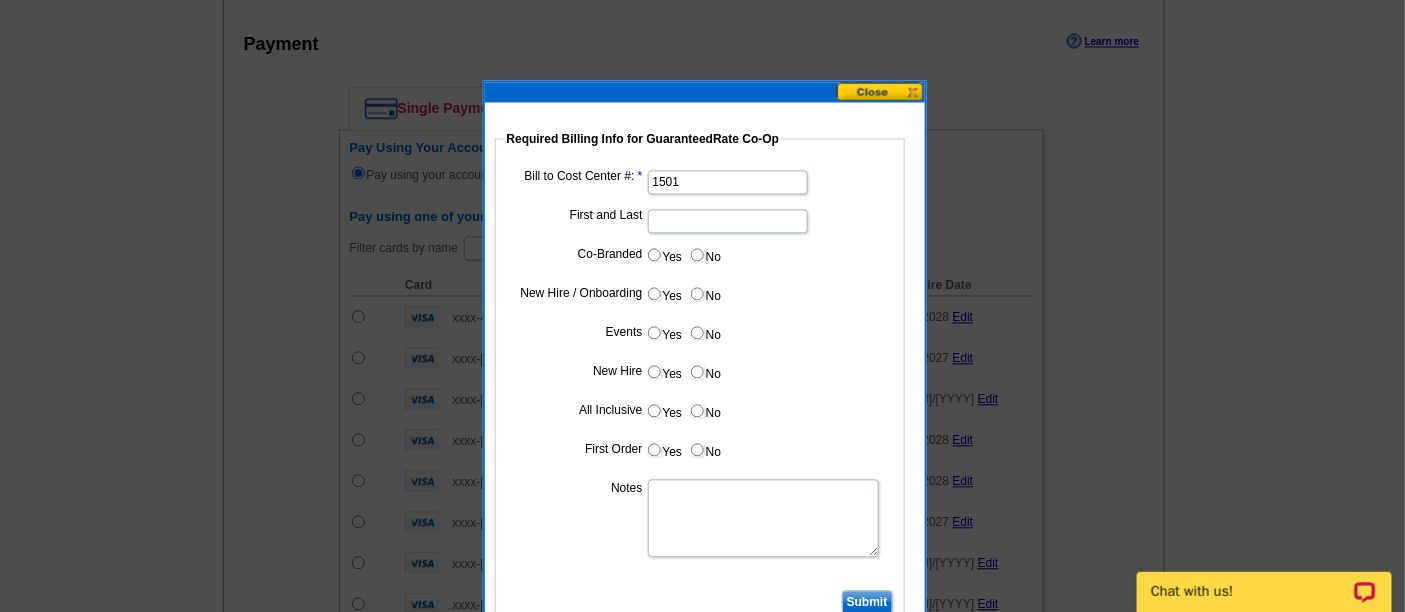 type on "1501" 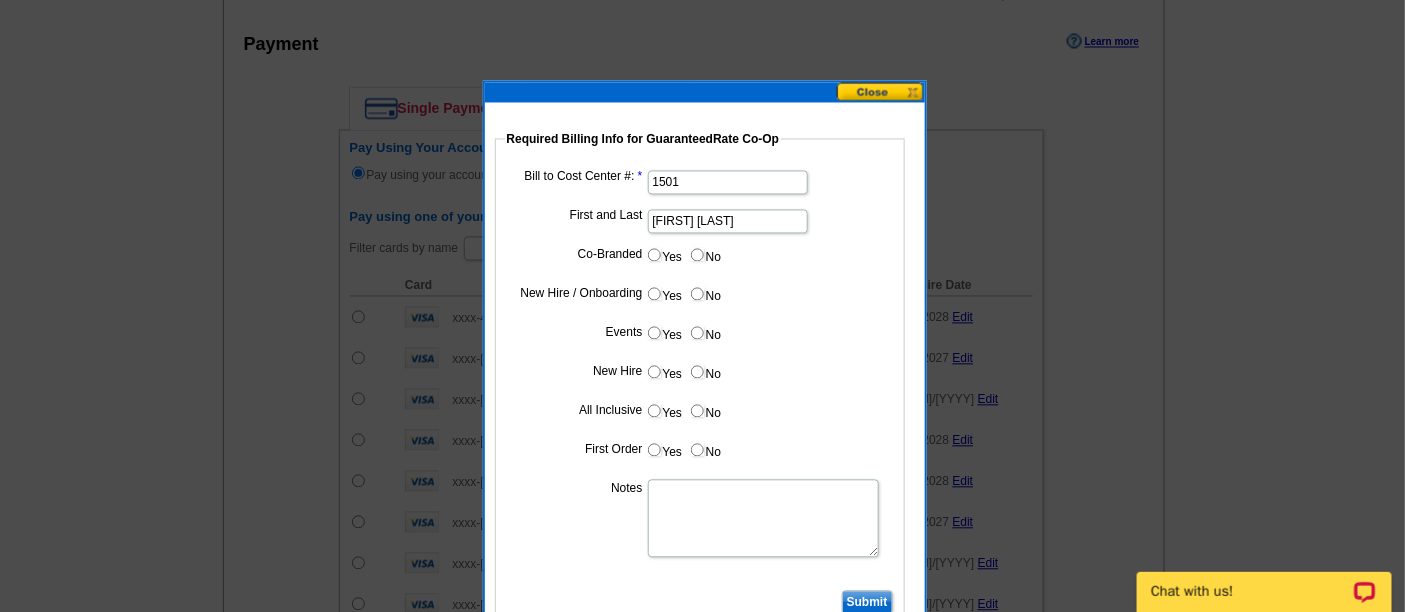 type on "[FIRST] [LAST]" 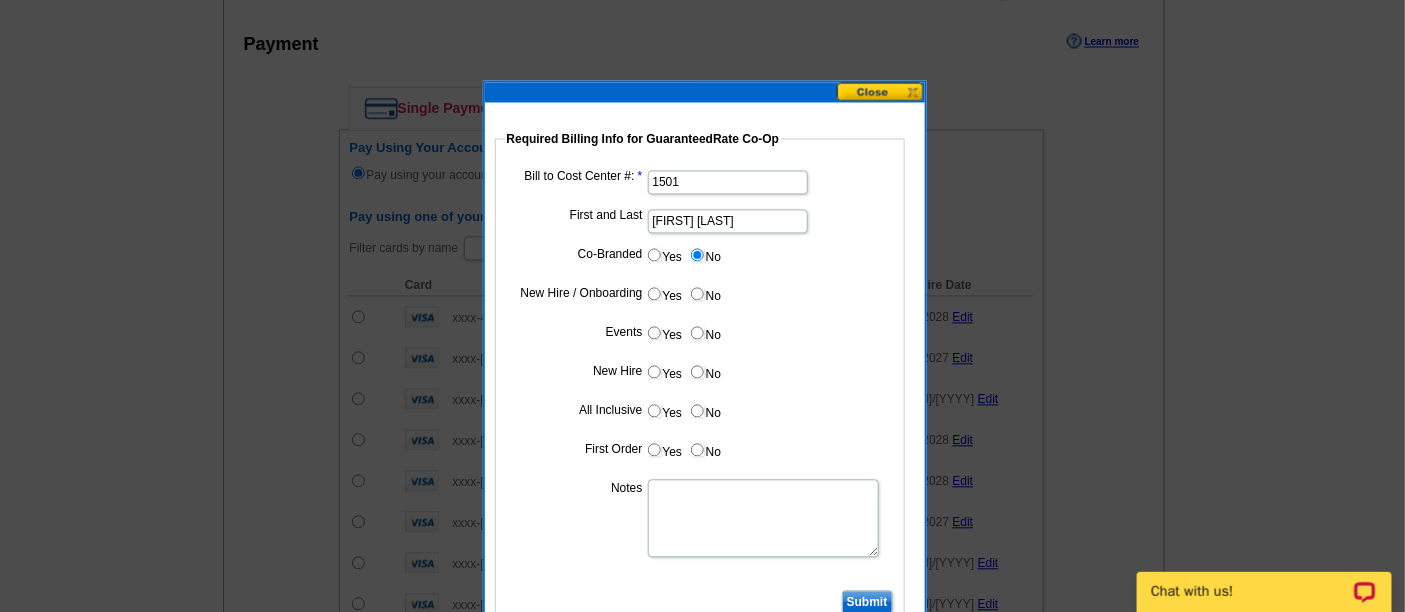 click on "No" at bounding box center [697, 294] 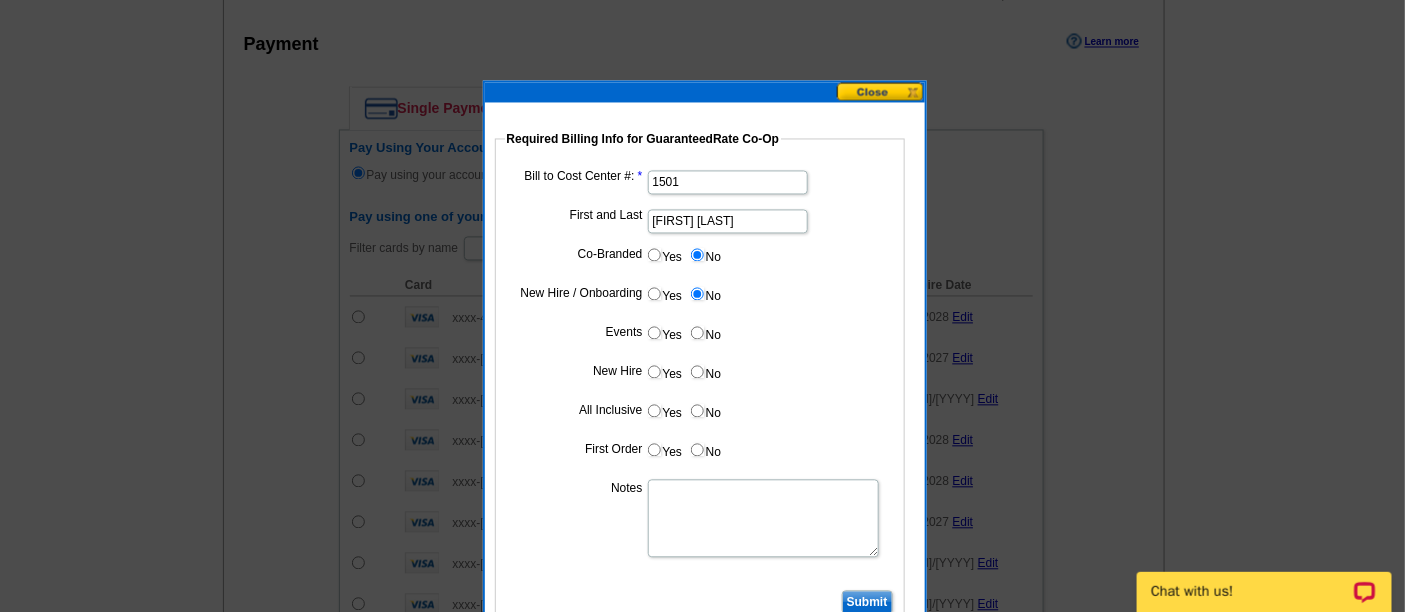 click on "No" at bounding box center (697, 333) 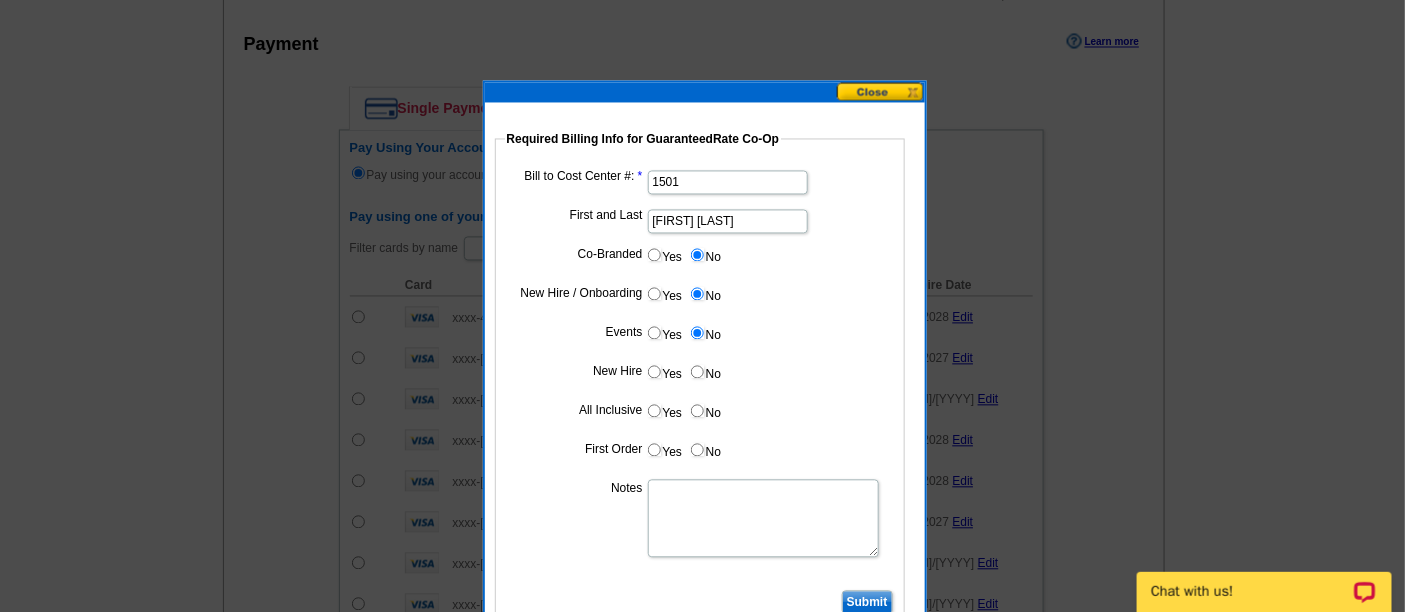 click on "No" at bounding box center (697, 372) 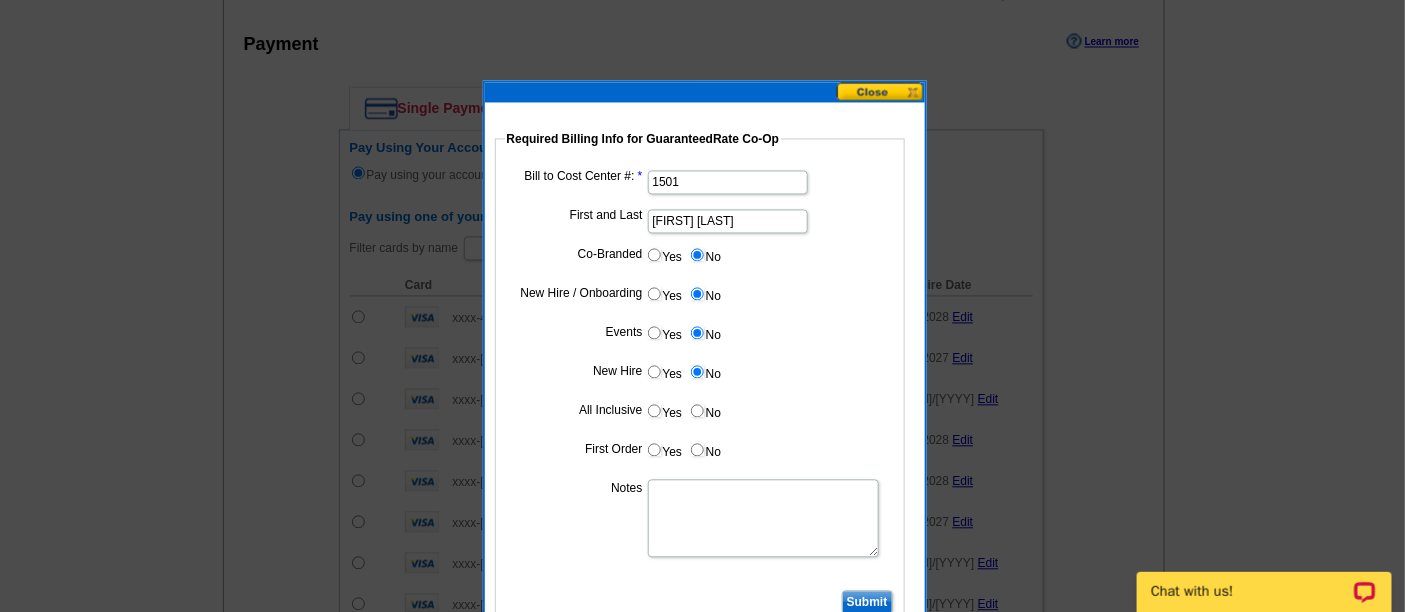 click on "No" at bounding box center [697, 411] 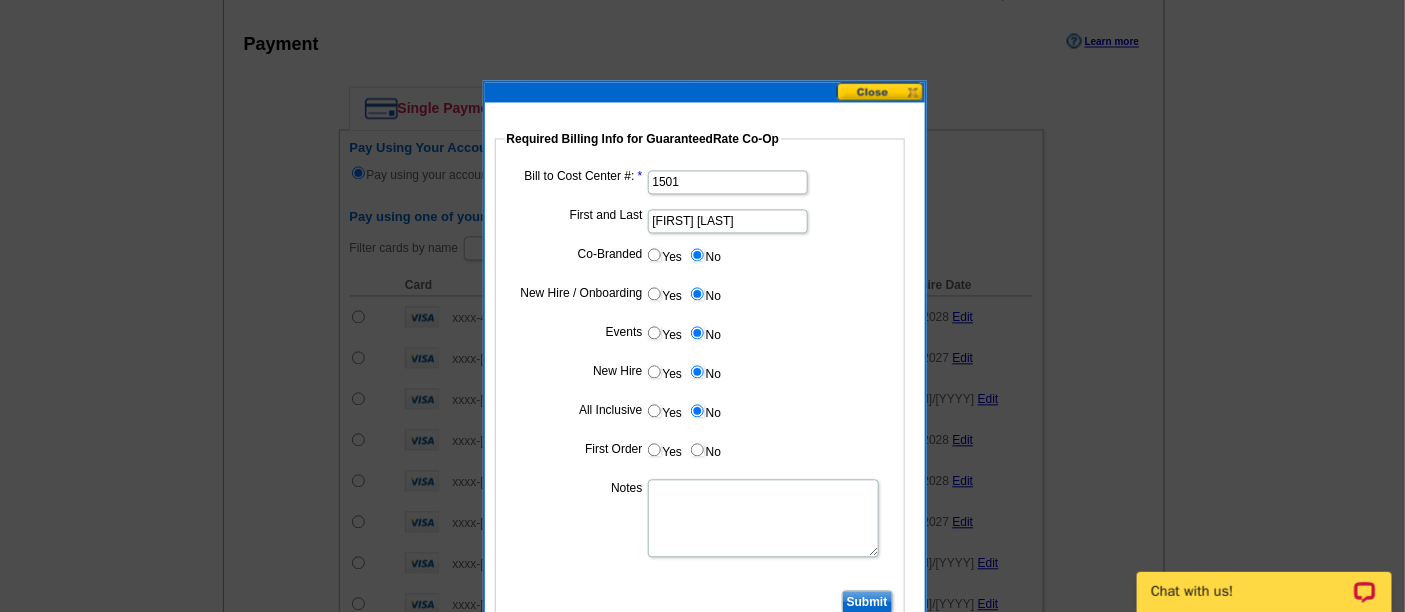 click on "No" at bounding box center [697, 450] 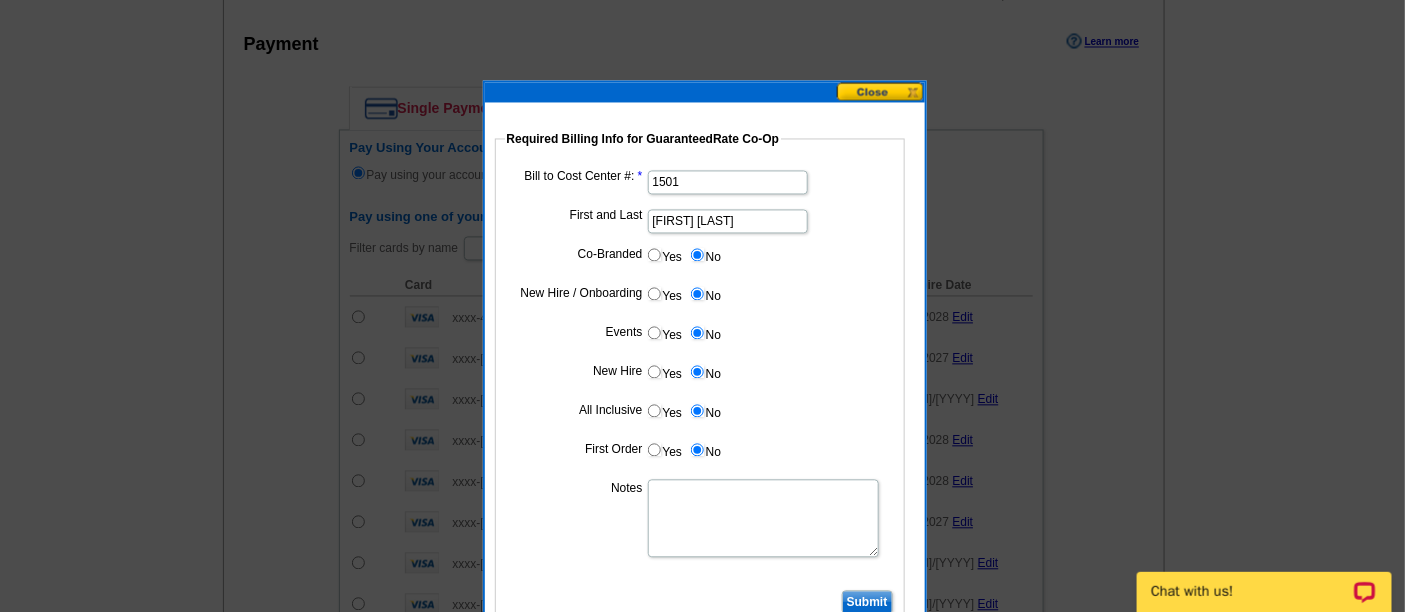 click on "Notes" at bounding box center (763, 519) 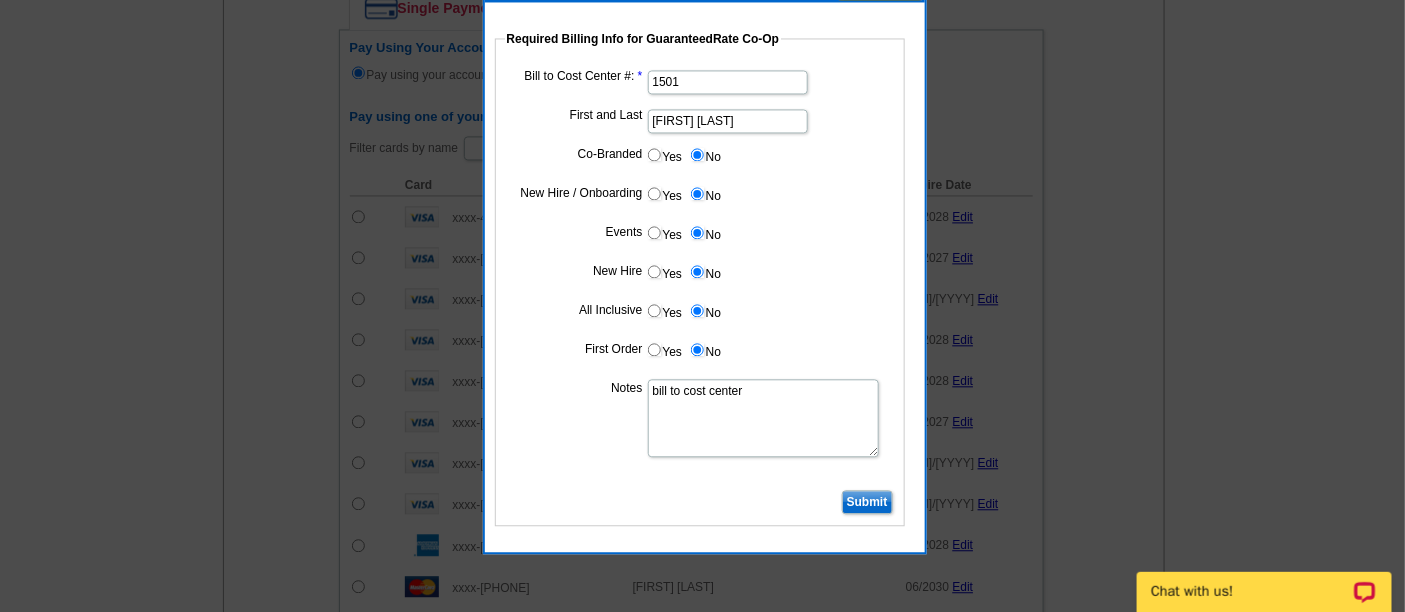 scroll, scrollTop: 1347, scrollLeft: 0, axis: vertical 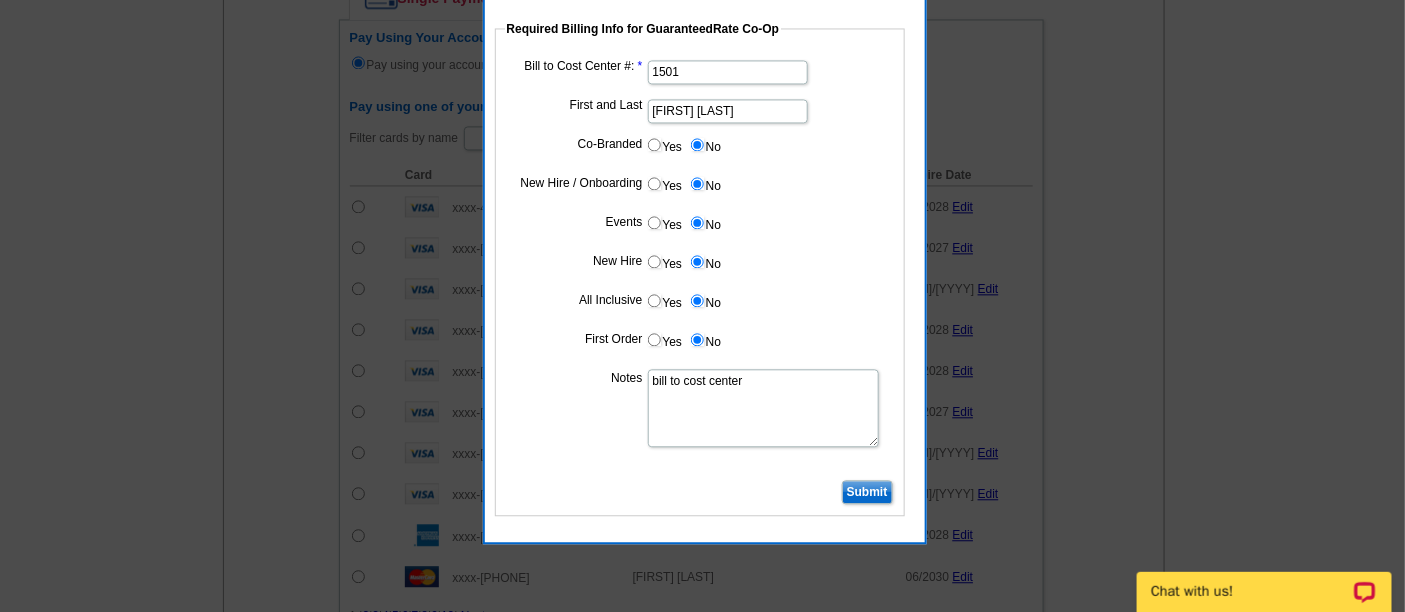 type on "bill to cost center" 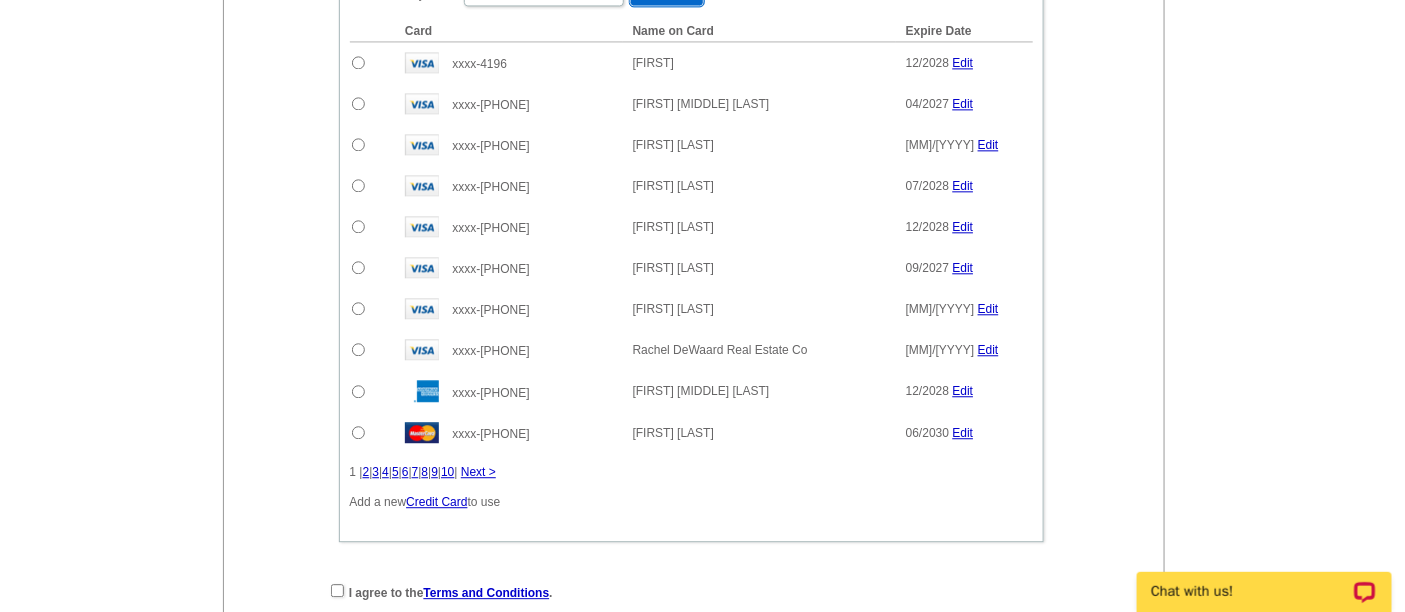 scroll, scrollTop: 1570, scrollLeft: 0, axis: vertical 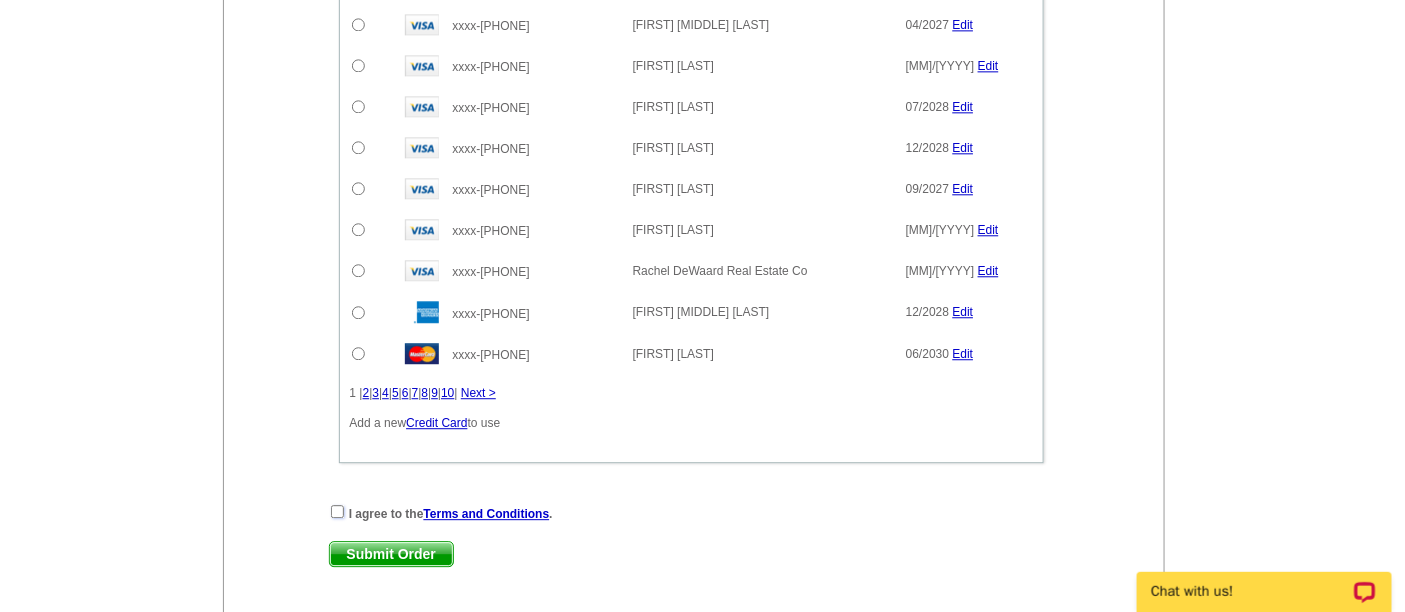 click at bounding box center (337, 511) 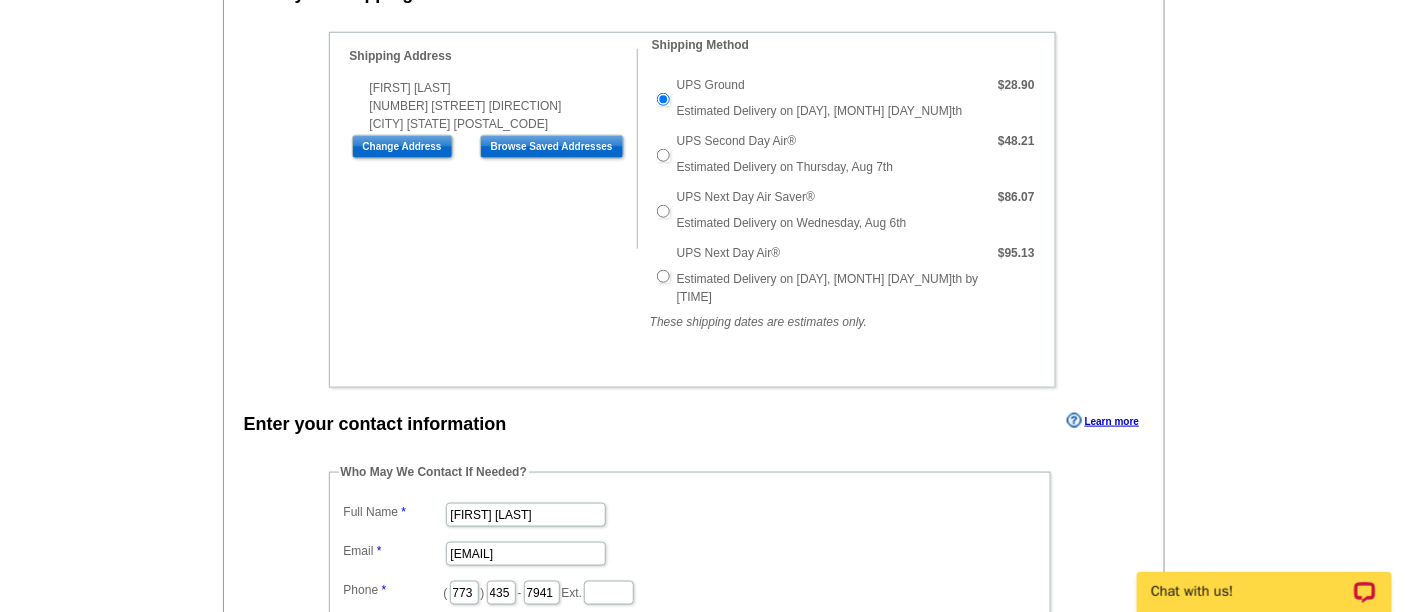 scroll, scrollTop: 570, scrollLeft: 0, axis: vertical 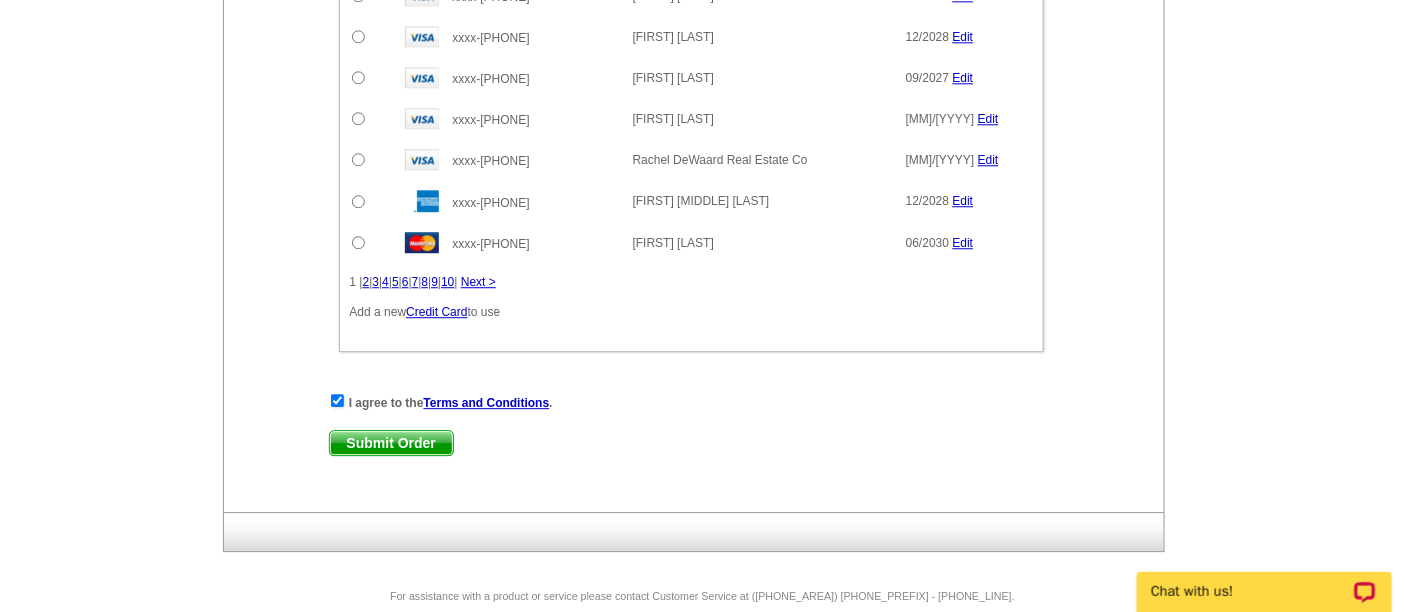 click on "Submit Order" at bounding box center [391, 443] 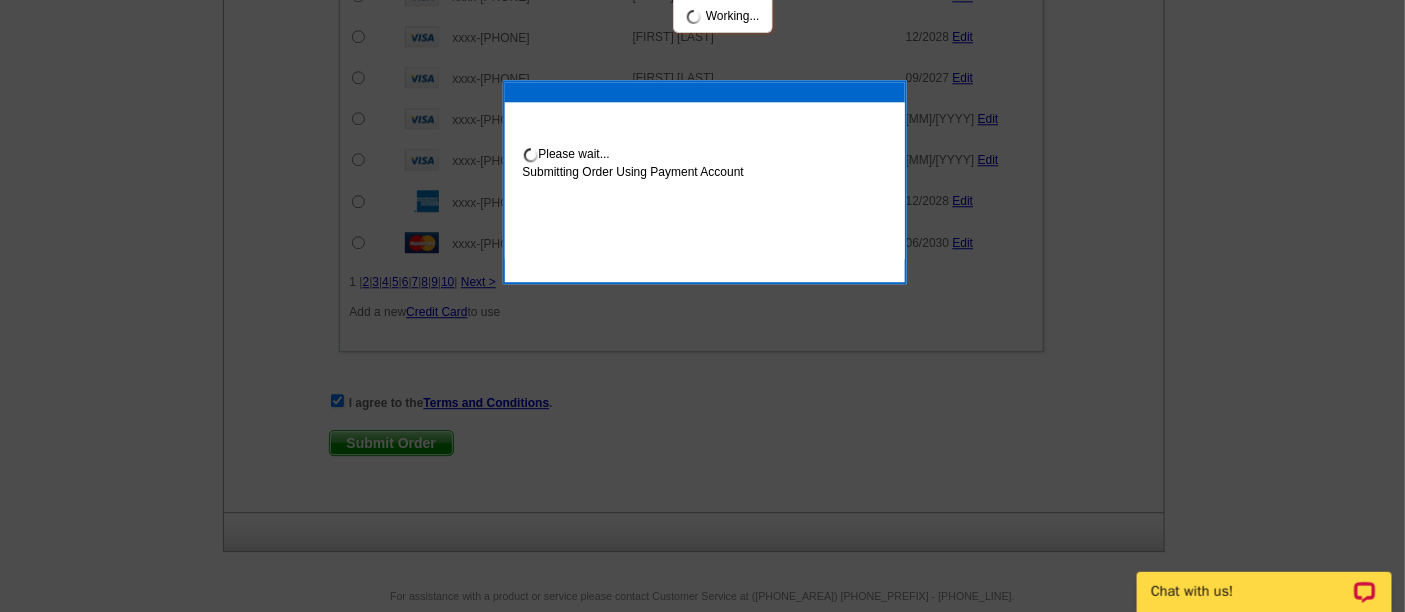 scroll, scrollTop: 1781, scrollLeft: 0, axis: vertical 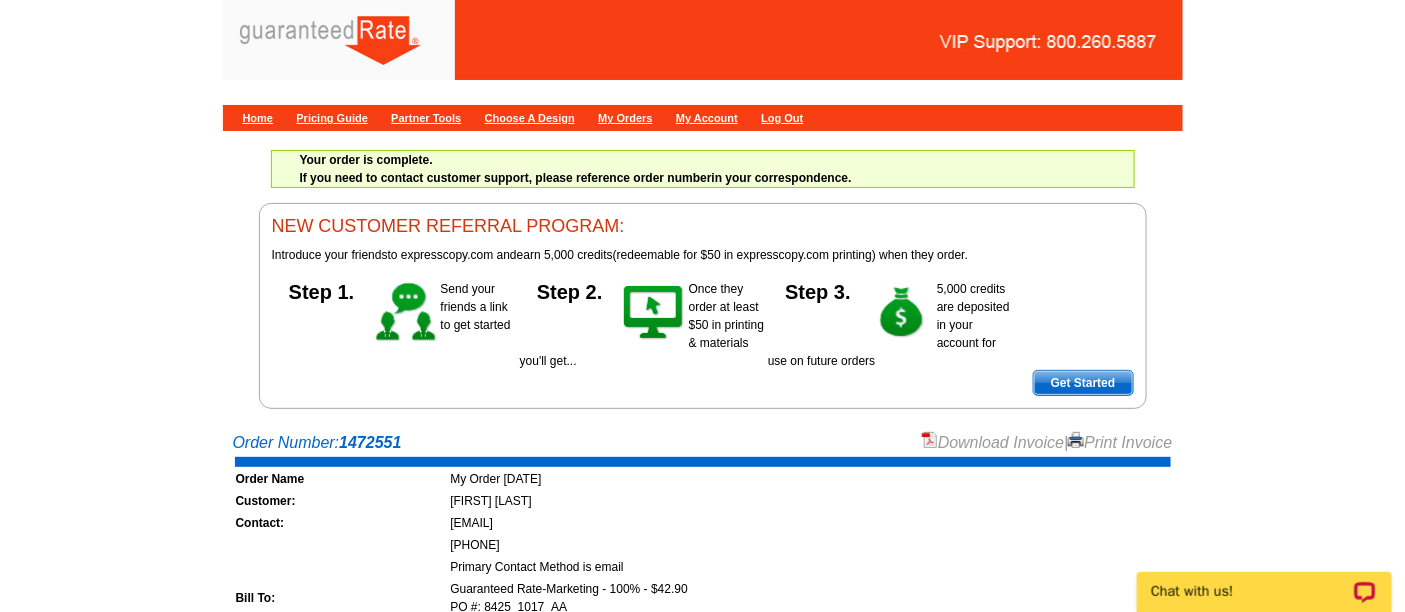 click on "Download Invoice" at bounding box center [993, 442] 